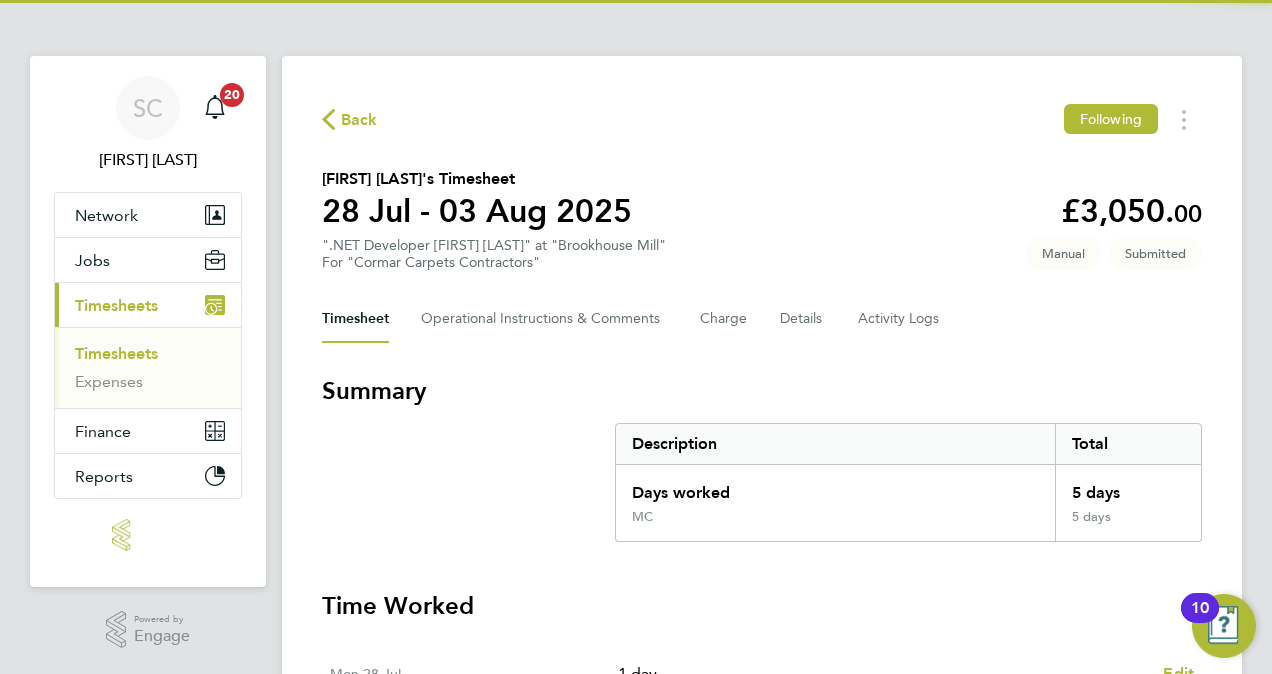 scroll, scrollTop: 0, scrollLeft: 0, axis: both 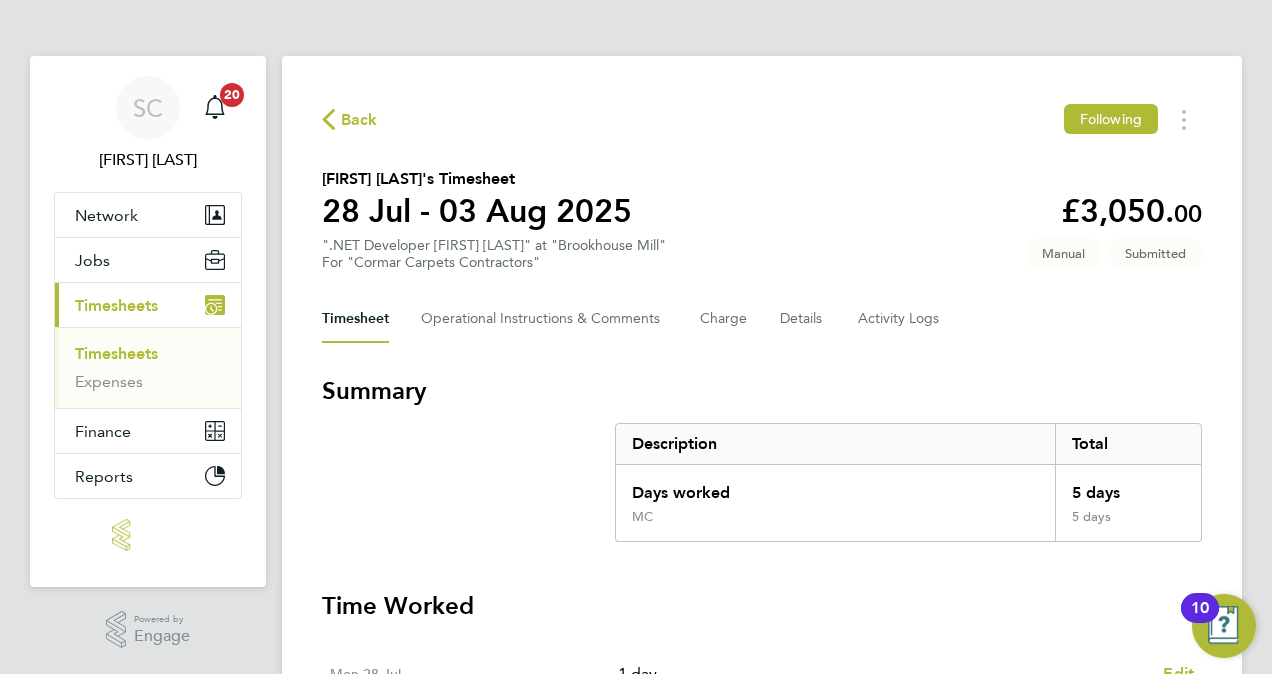 click on "Back  Following
[FIRST] [LAST]'s Timesheet   28 Jul - 03 Aug 2025   £3,050. 00  ".NET Developer [FIRST] [LAST]" at "Brookhouse Mill"  For "Cormar Carpets Contractors"  Submitted   Manual   Timesheet   Operational Instructions & Comments   Charge   Details   Activity Logs   Summary   Description   Total   Days worked   5 days   MC   5 days   Time Worked   Mon 28 Jul   1 day   MC   (£610.00) =   £610.00   Edit   Tue 29 Jul   1 day   MC   (£610.00) =   £610.00   Edit   Wed 30 Jul   1 day   MC   (£610.00) =   £610.00   Edit   Thu 31 Jul   1 day   MC   (£610.00) =   £610.00   Edit   Fri 01 Aug   1 day   MC   (£610.00) =   £610.00   Edit   Sat 02 Aug   Add time for Sat 02 Aug   Add time for Sat 02 Aug   Sun 03 Aug   Add time for Sun 03 Aug   Add time for Sun 03 Aug   Approve Timesheet   Reject Timesheet" 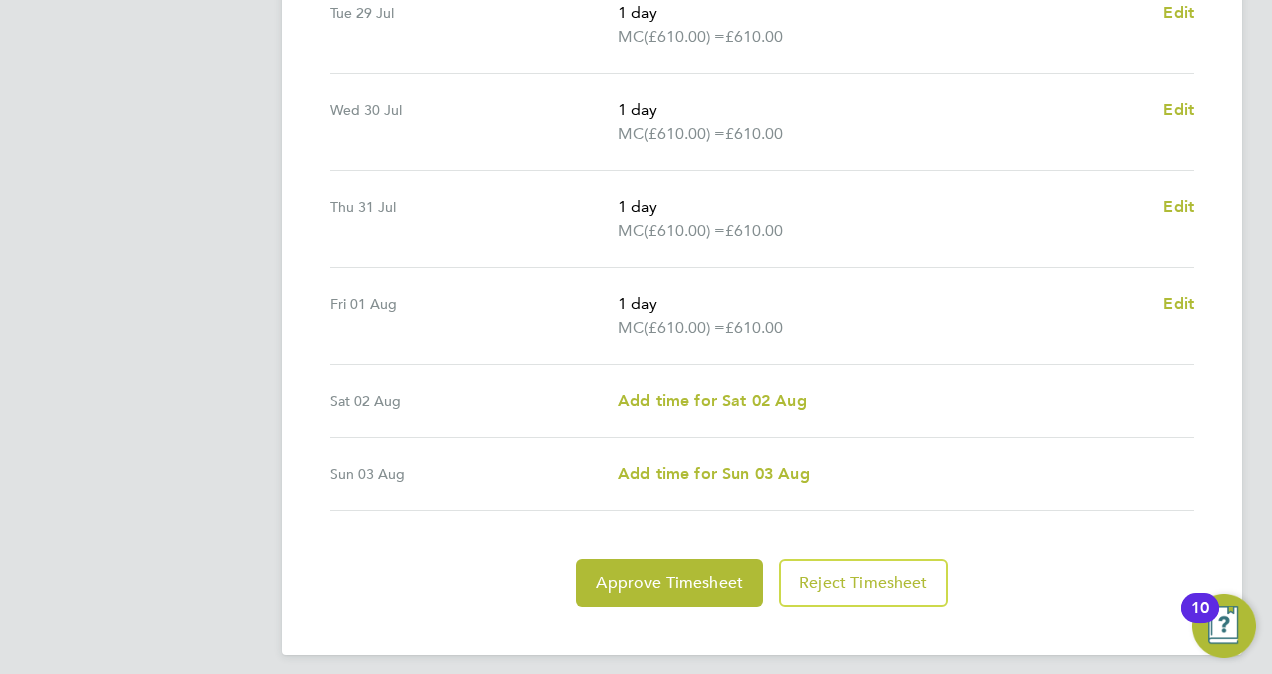 scroll, scrollTop: 760, scrollLeft: 0, axis: vertical 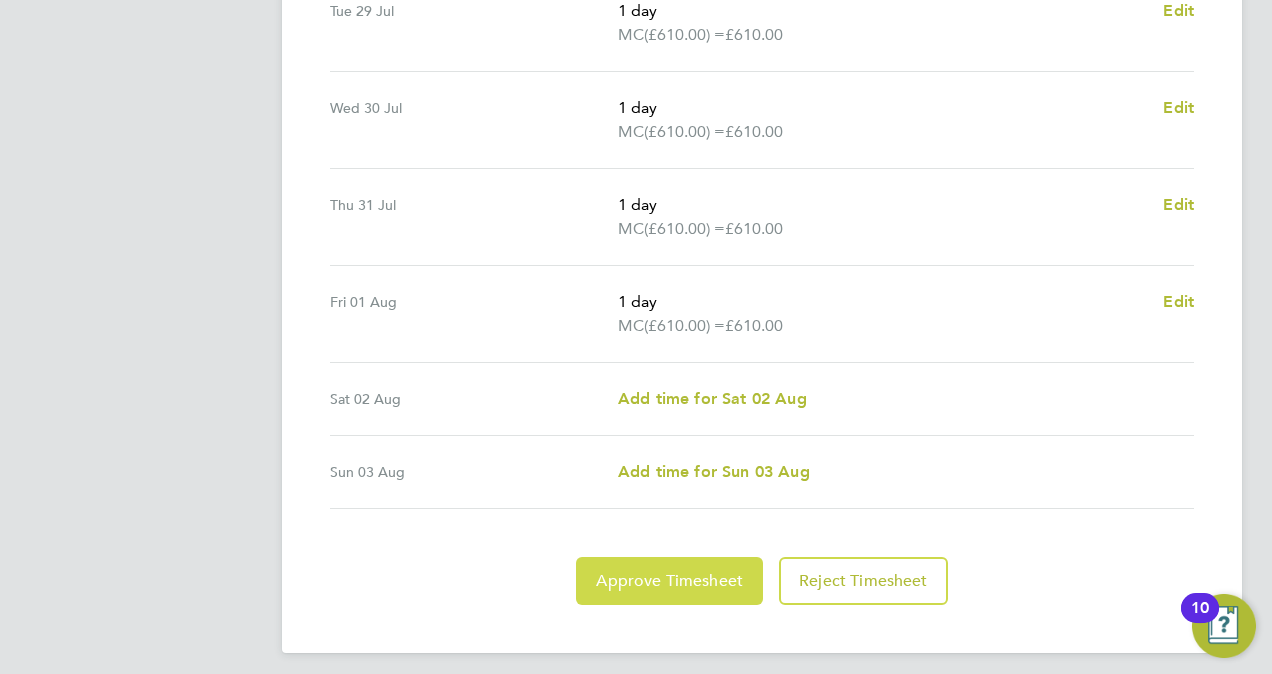 click on "Approve Timesheet" 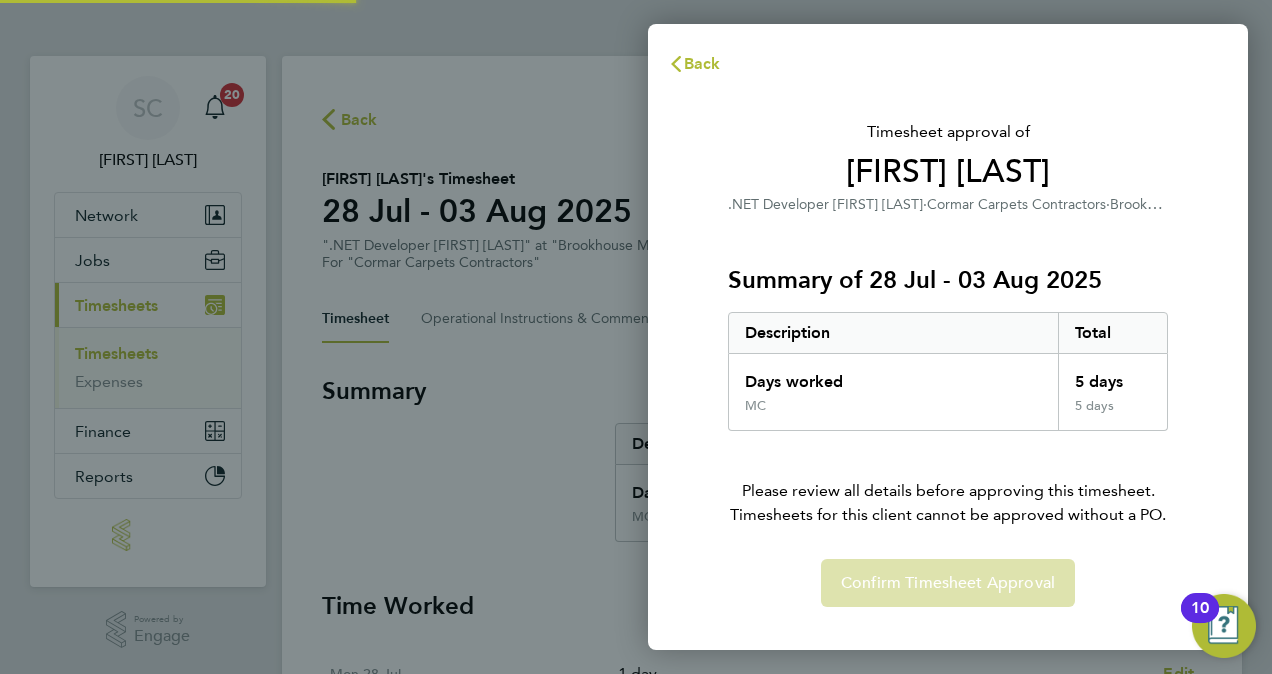 scroll, scrollTop: 0, scrollLeft: 0, axis: both 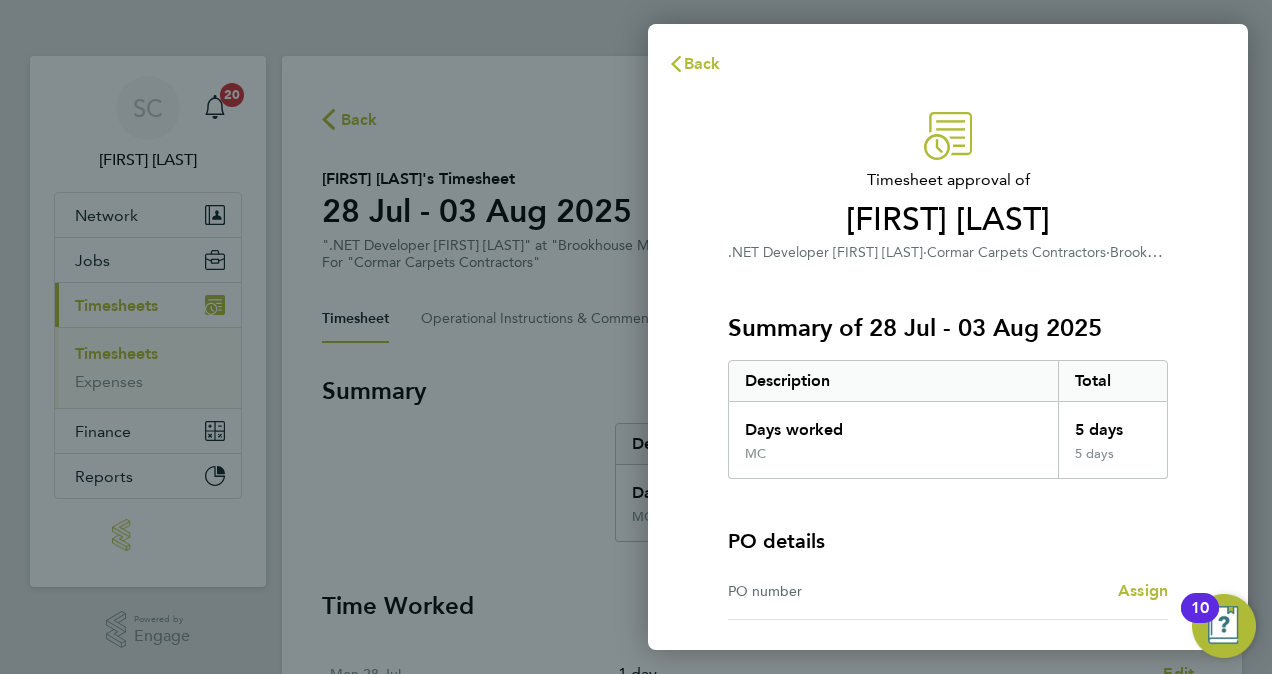 click on "PO details" 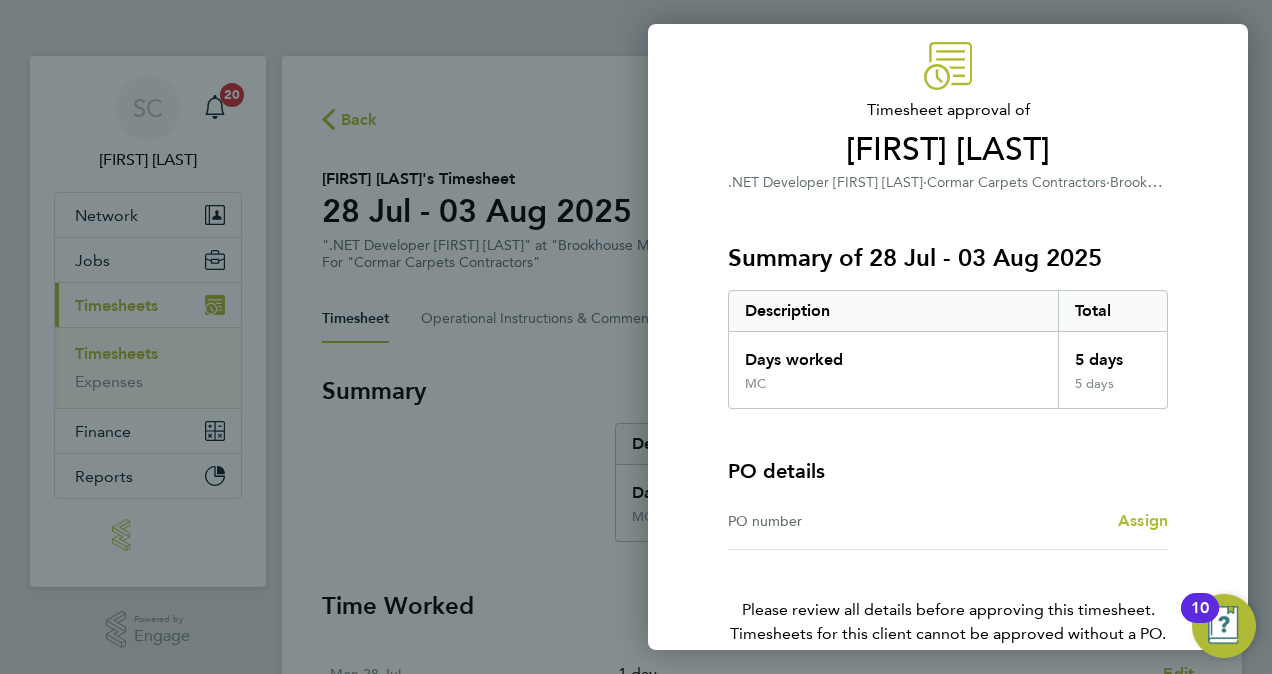 scroll, scrollTop: 80, scrollLeft: 0, axis: vertical 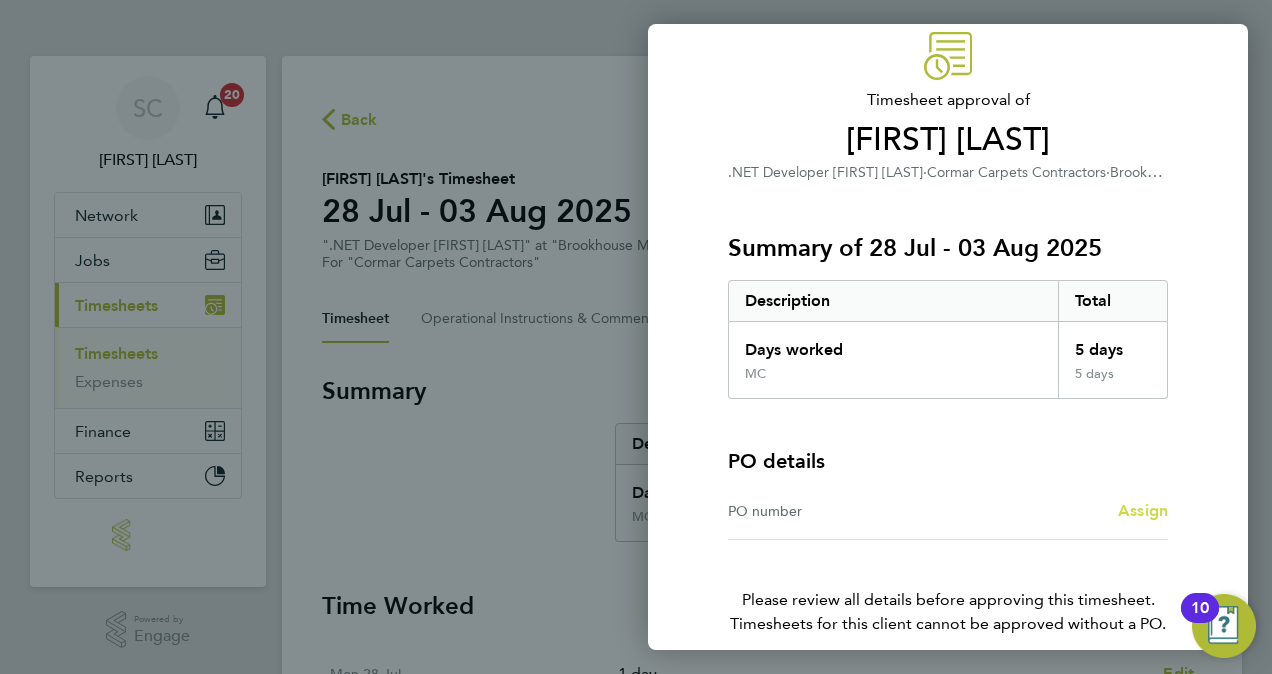 click on "Assign" at bounding box center (1143, 510) 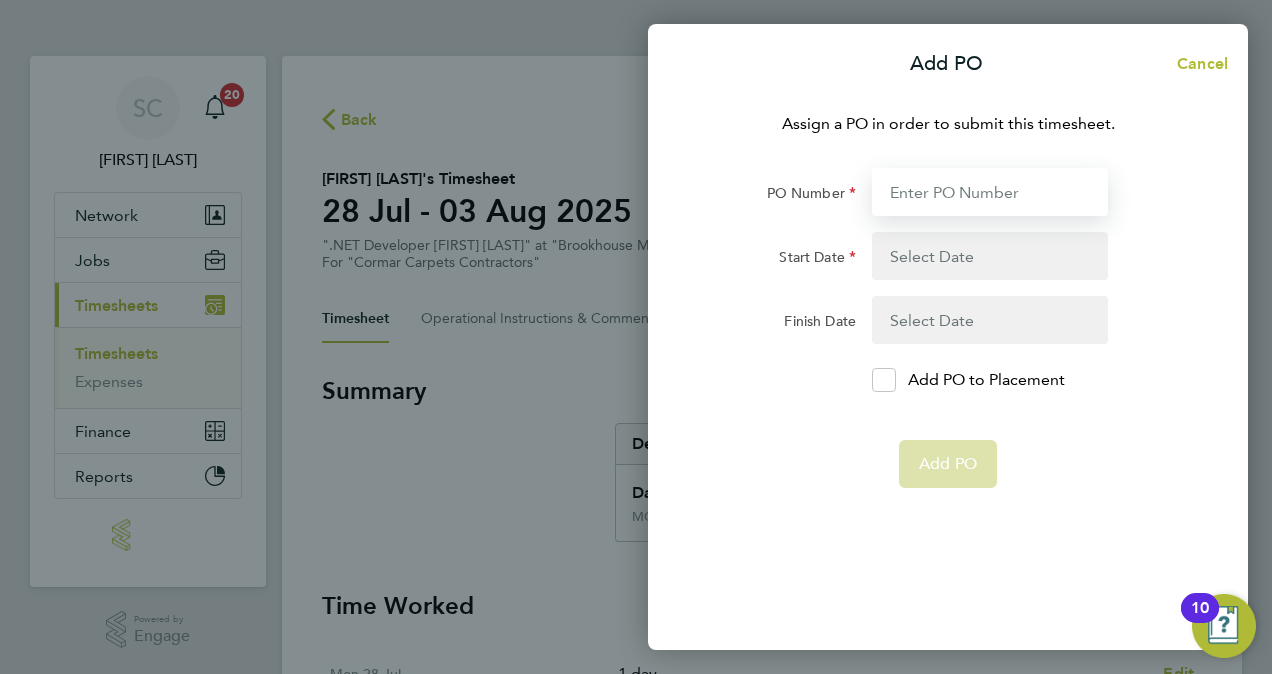 click on "PO Number" at bounding box center (990, 192) 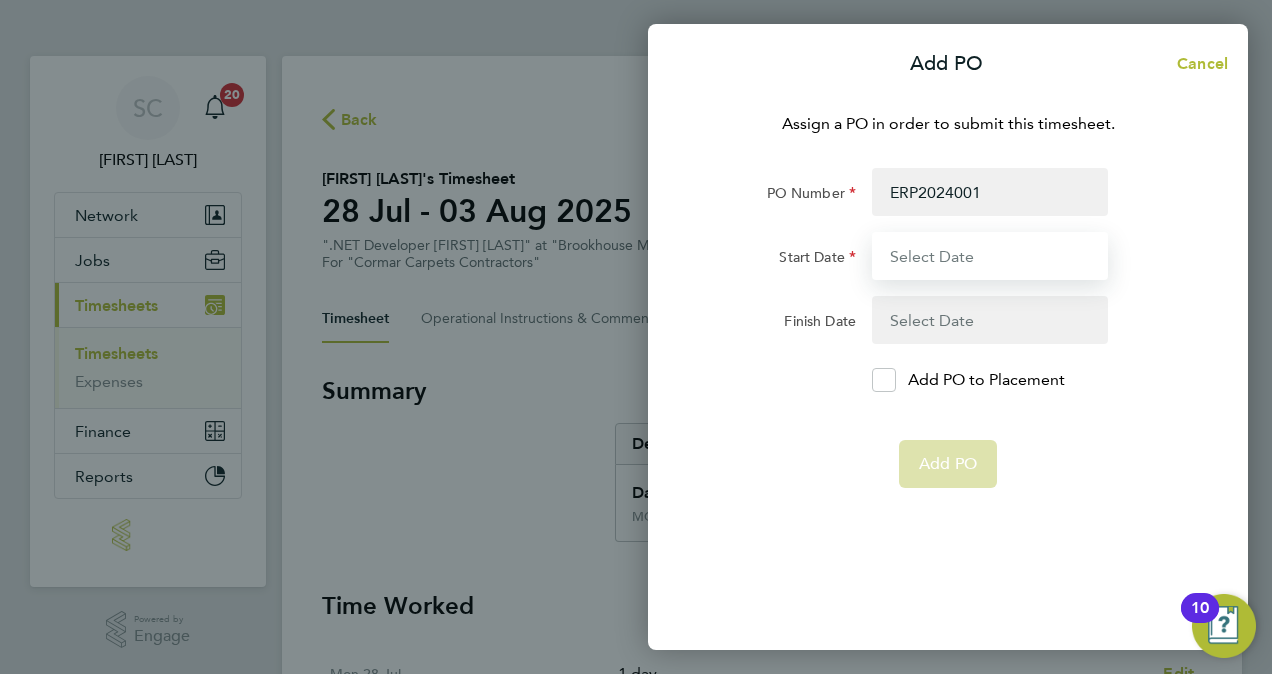type on "01 Jul 25" 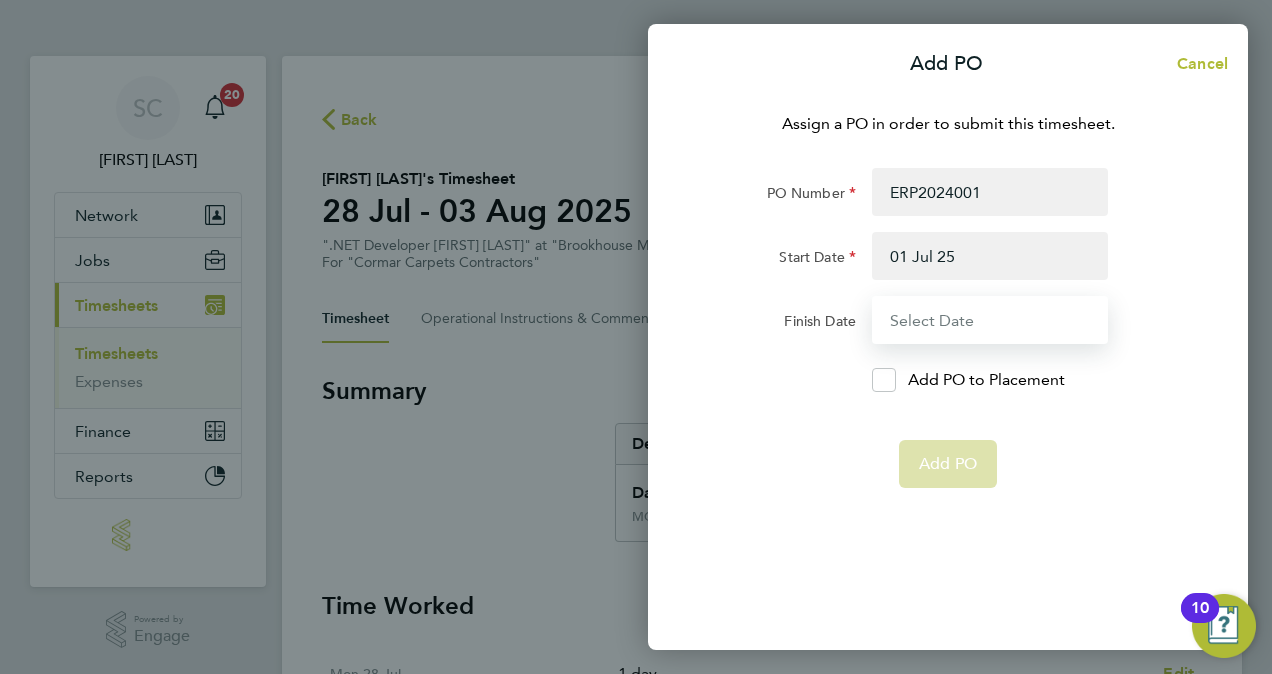 type on "16 Dec 25" 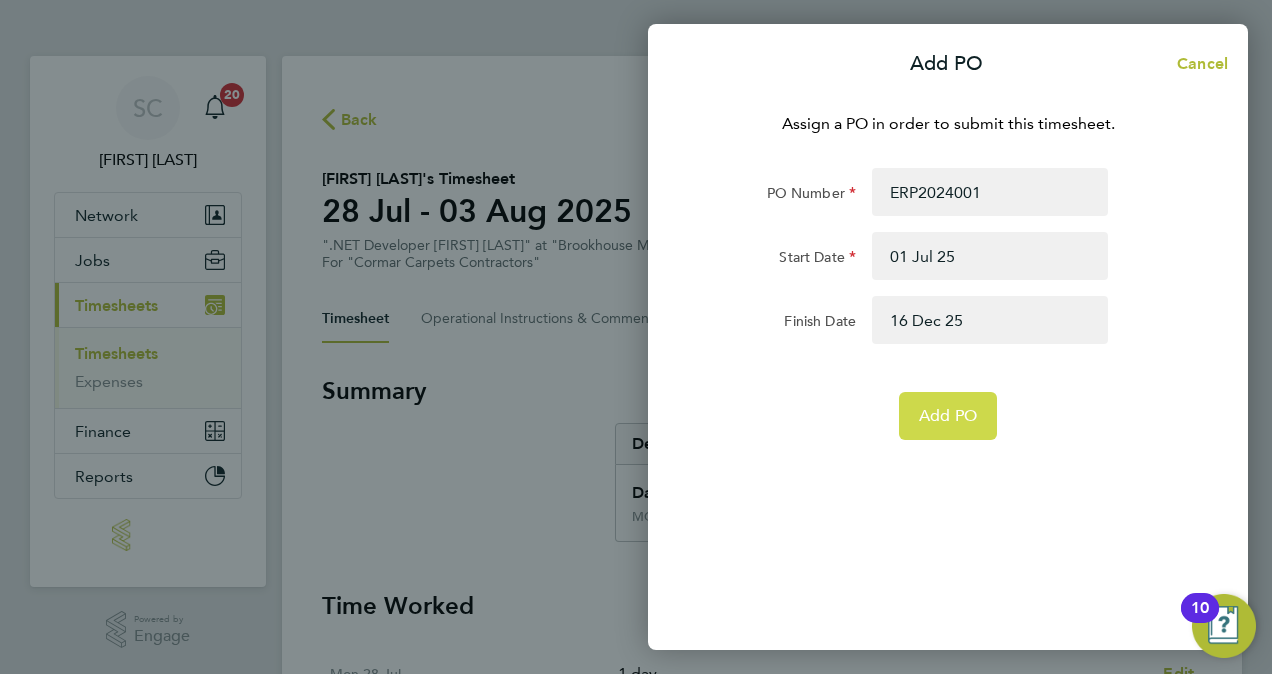 click on "Add PO" 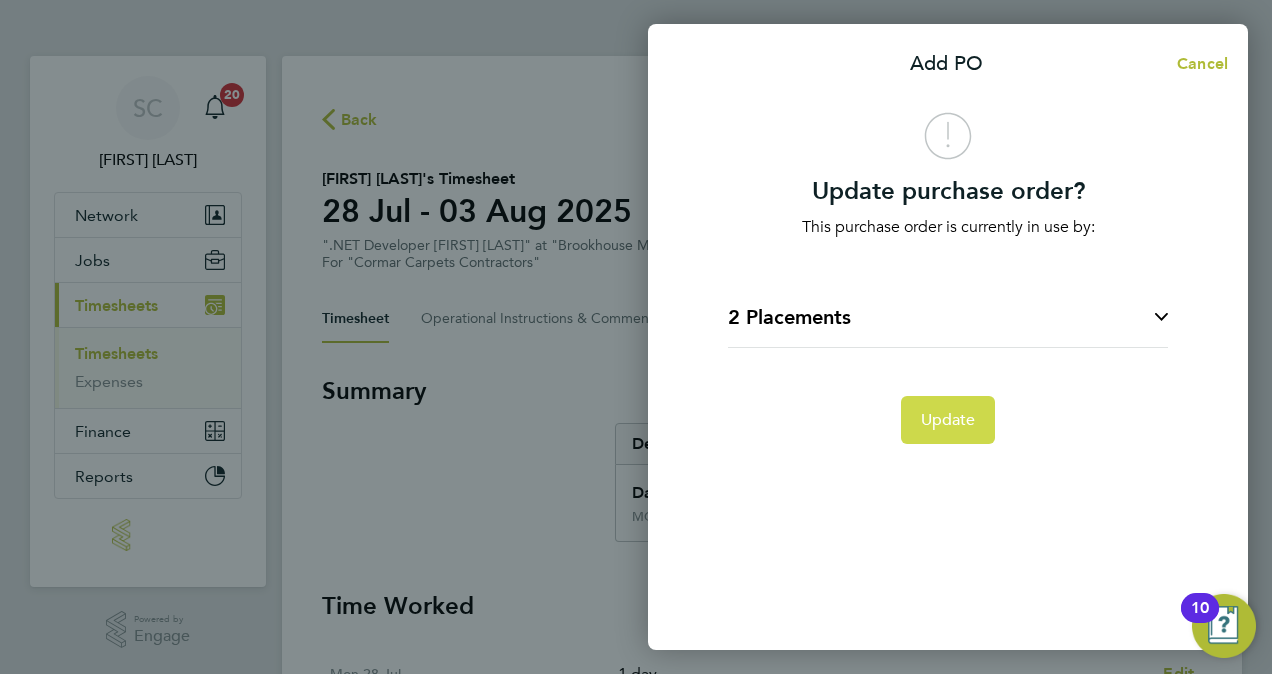 click on "Update" 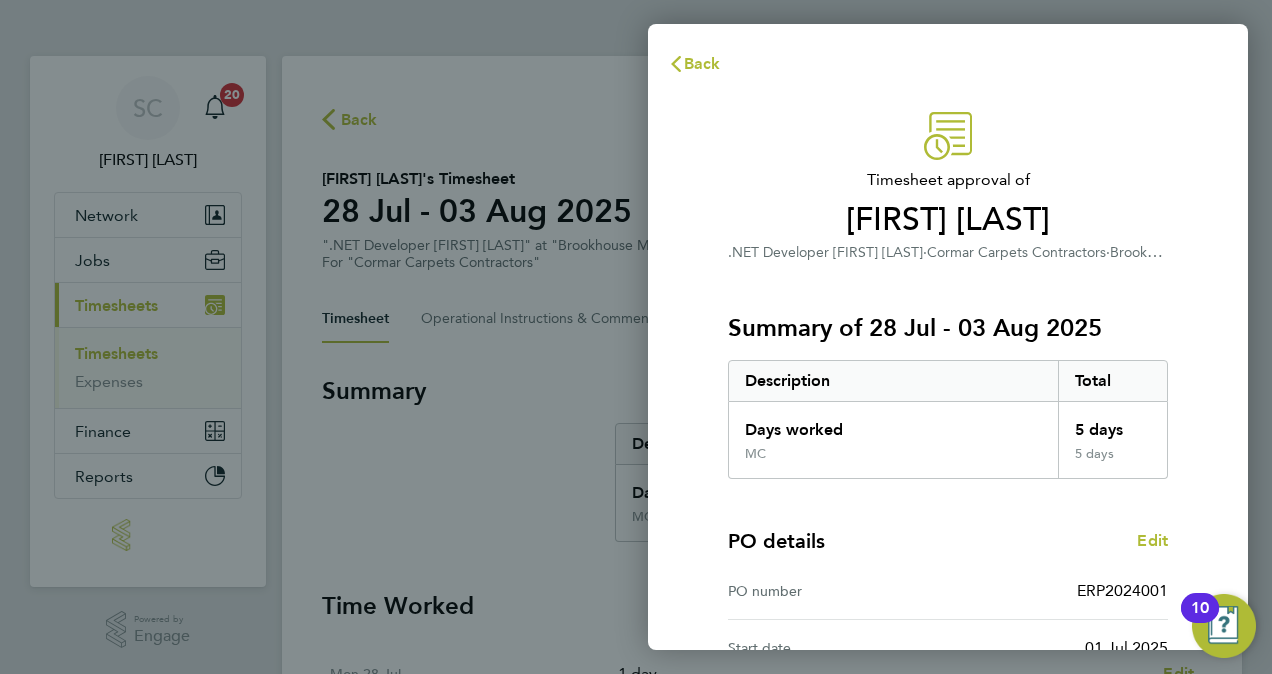 click on "[FIRST] [LAST]" 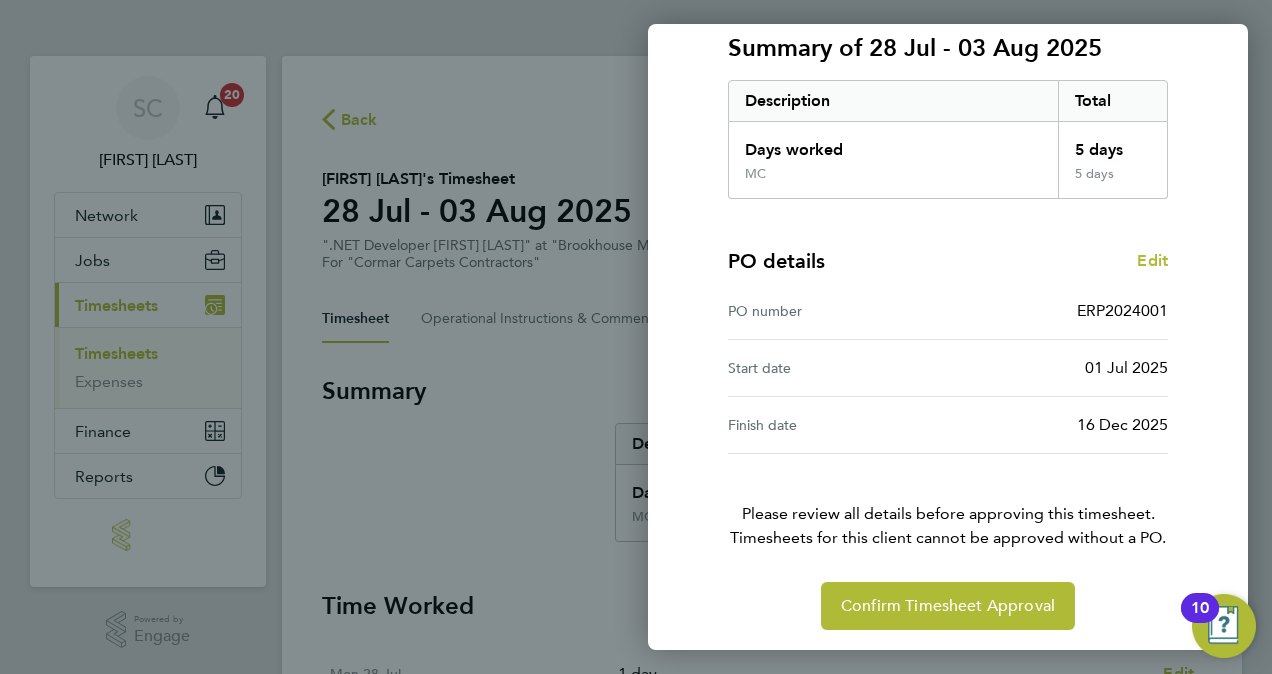 scroll, scrollTop: 282, scrollLeft: 0, axis: vertical 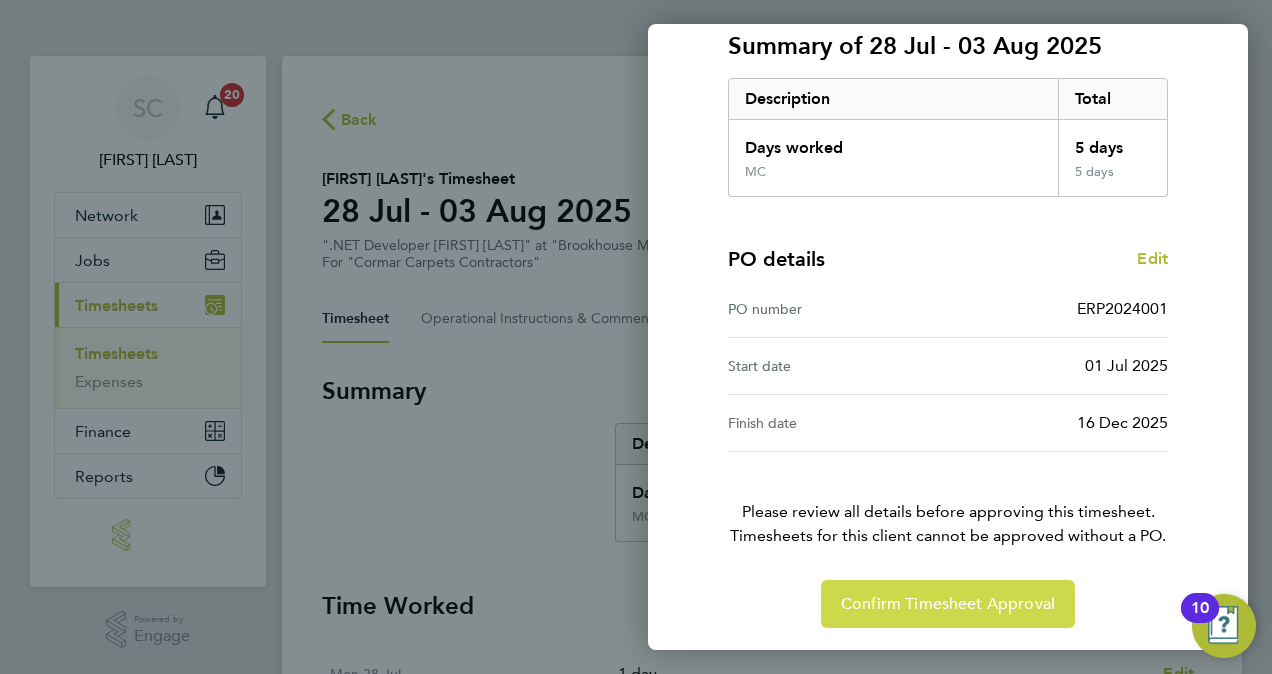 click on "Confirm Timesheet Approval" 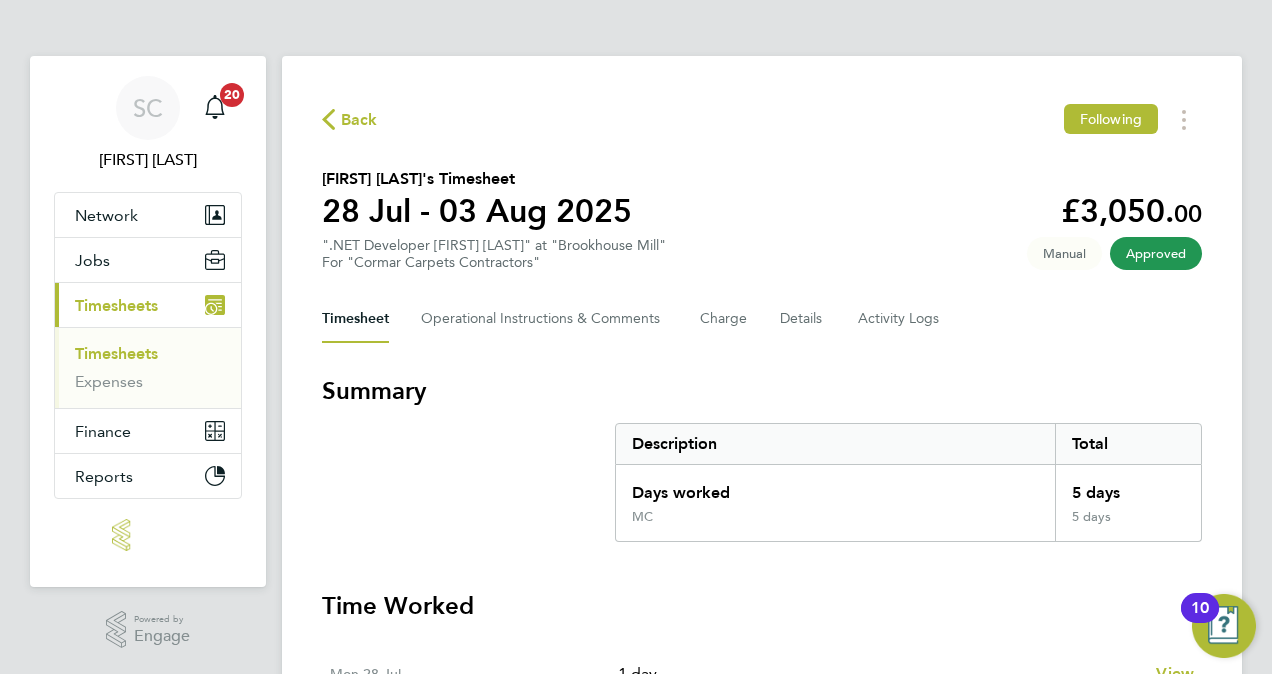 click on "Timesheets" at bounding box center (116, 353) 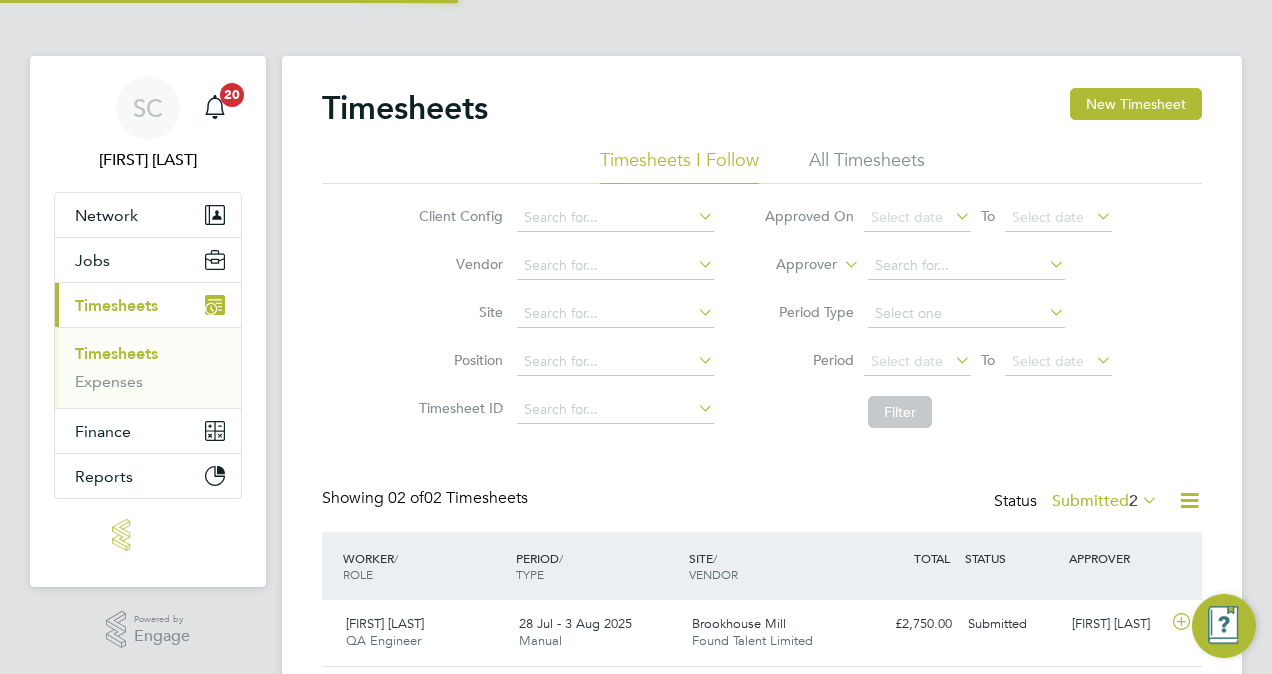 scroll, scrollTop: 10, scrollLeft: 10, axis: both 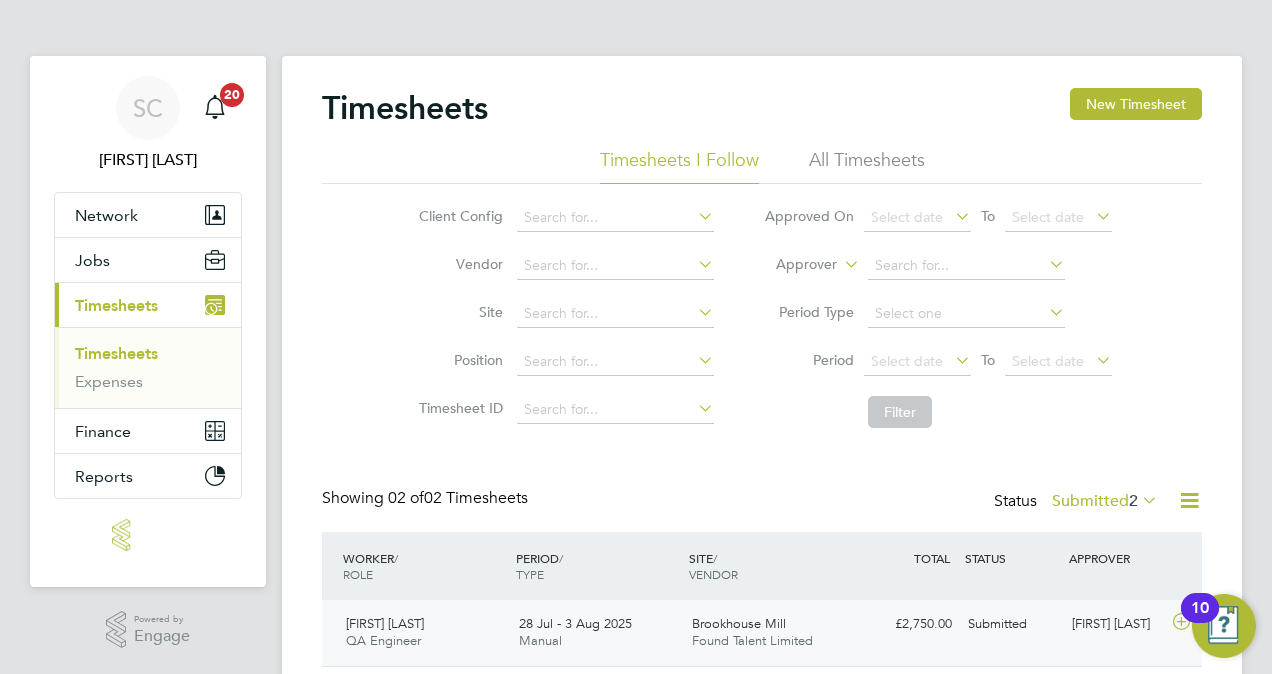 click on "Brookhouse Mill" 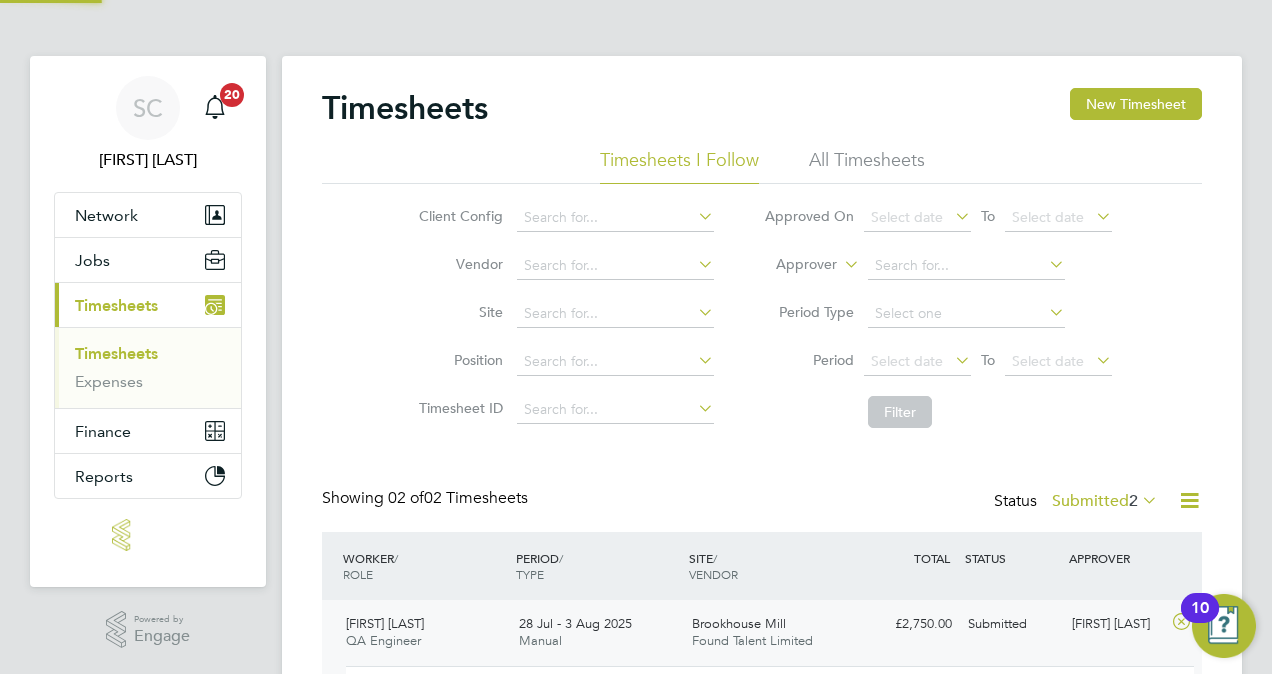 scroll, scrollTop: 10, scrollLeft: 10, axis: both 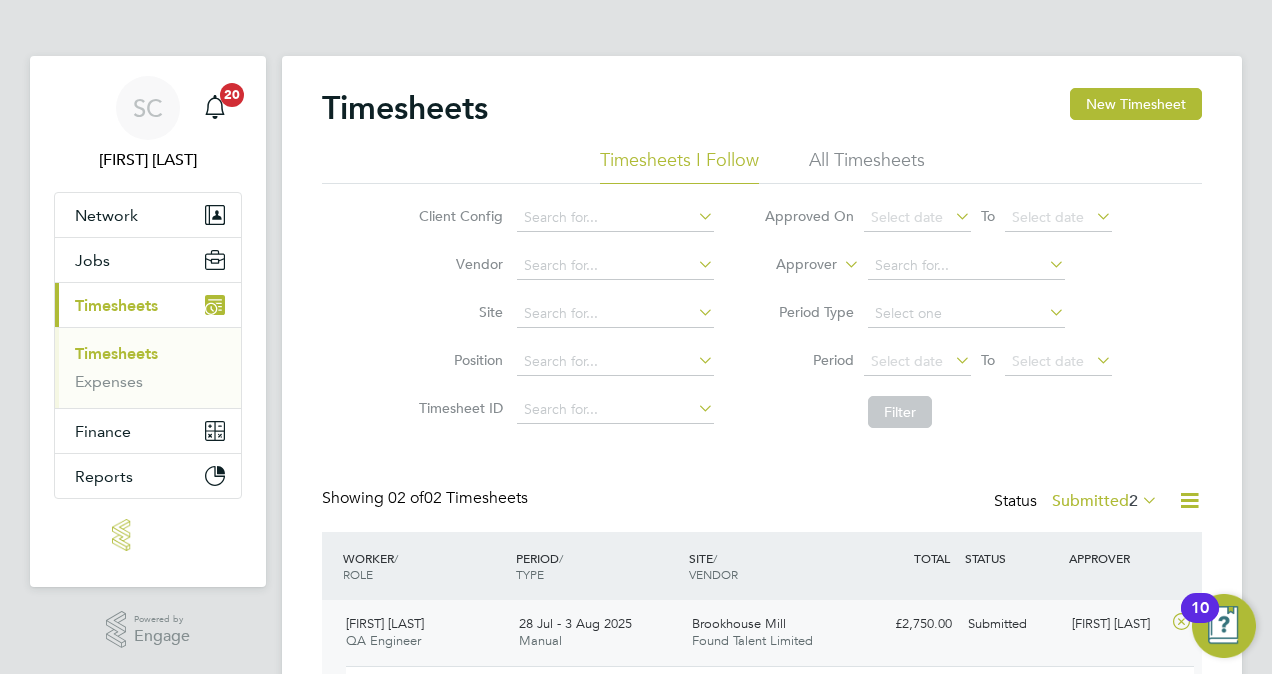click on "[FIRST] [LAST]" 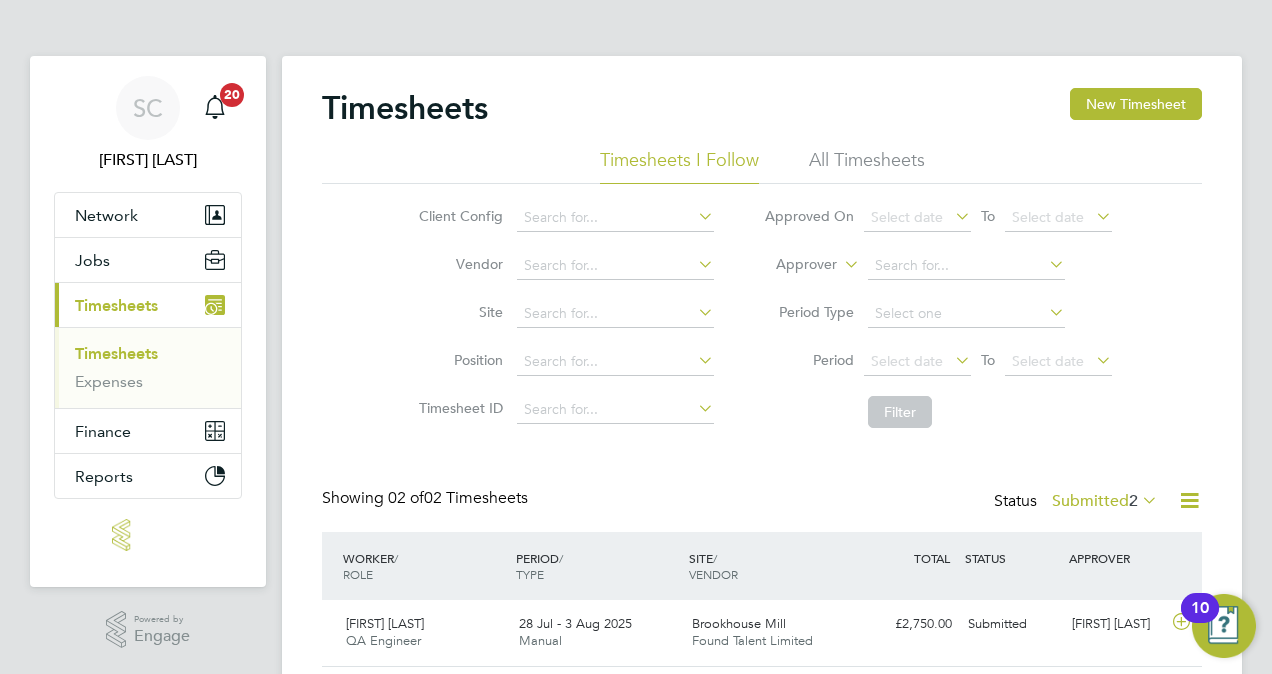 click on "10" at bounding box center (1200, 621) 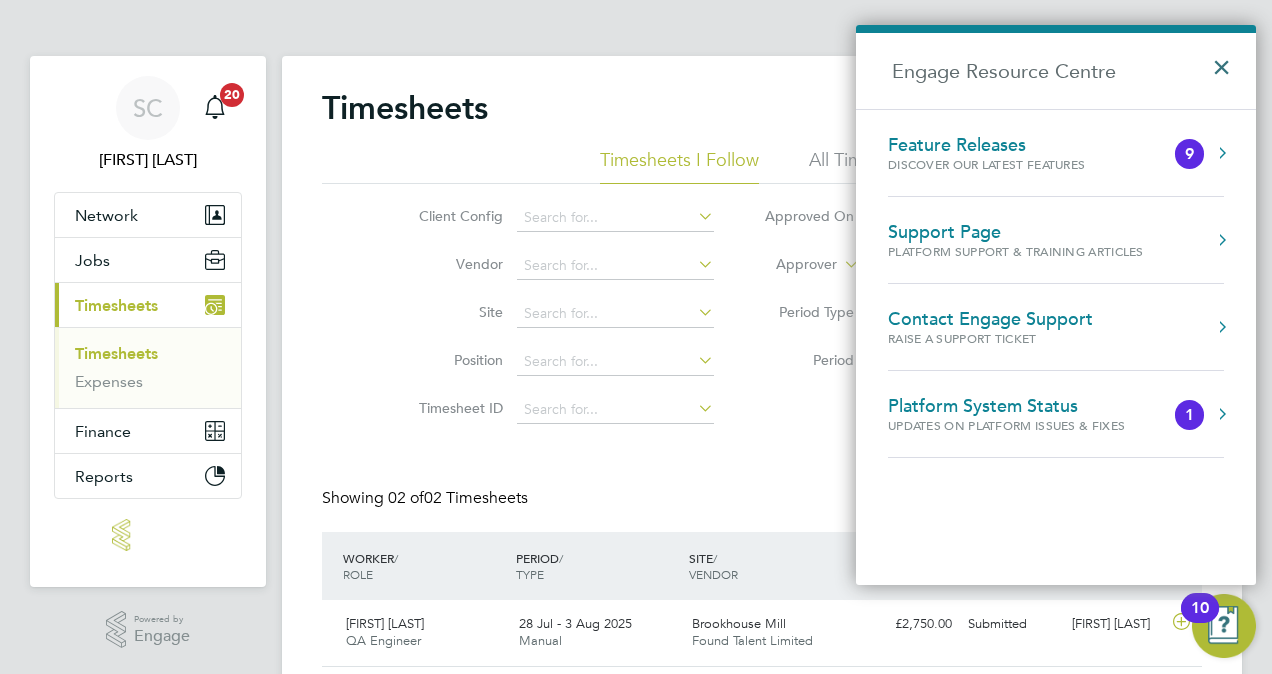 click on "×" at bounding box center [1226, 61] 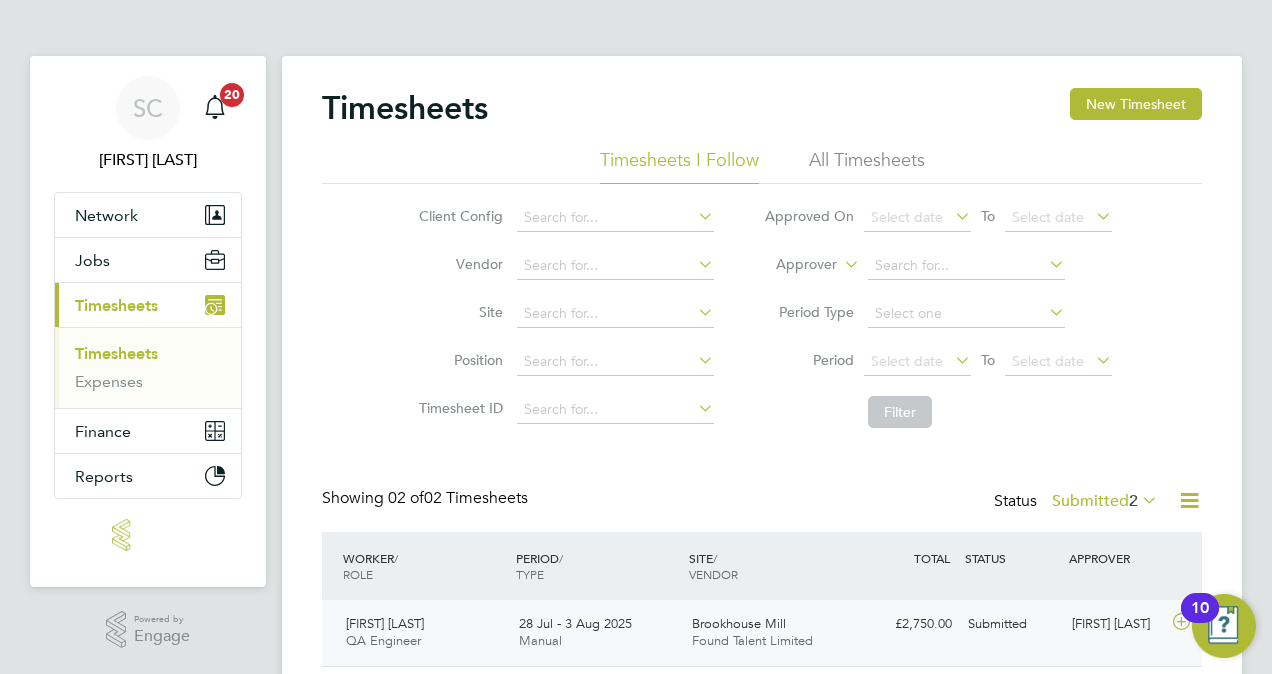 click on "Submitted" 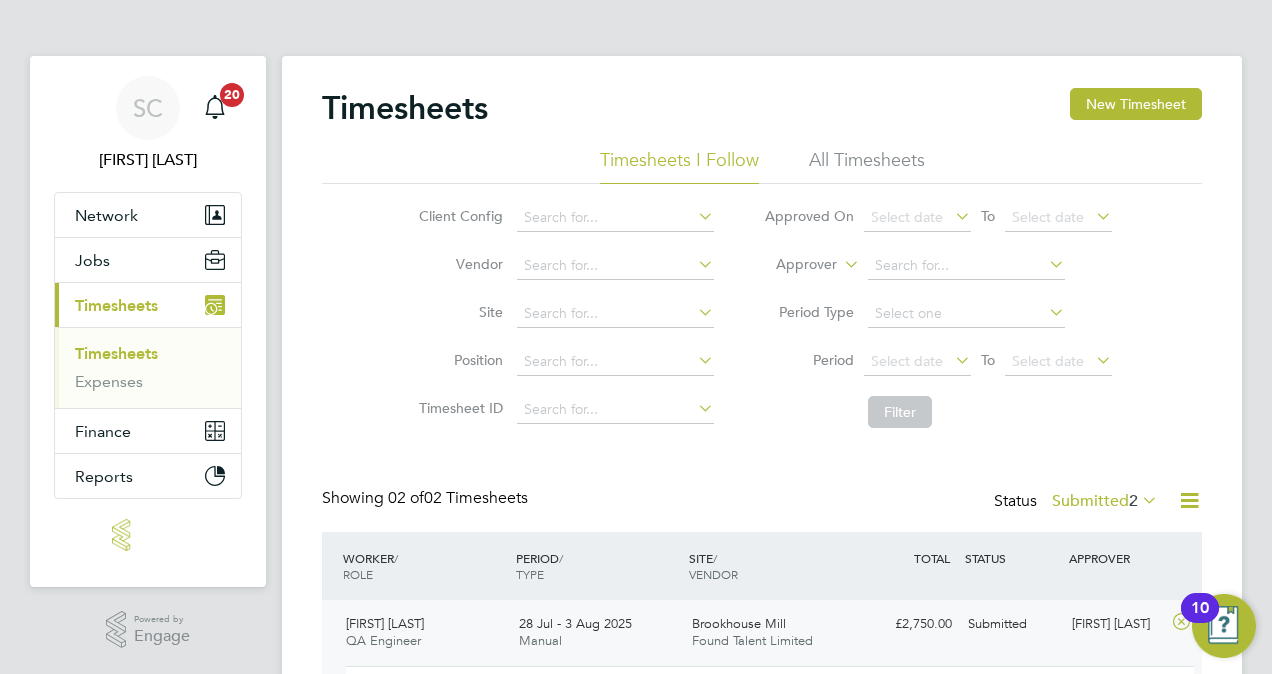 scroll, scrollTop: 10, scrollLeft: 10, axis: both 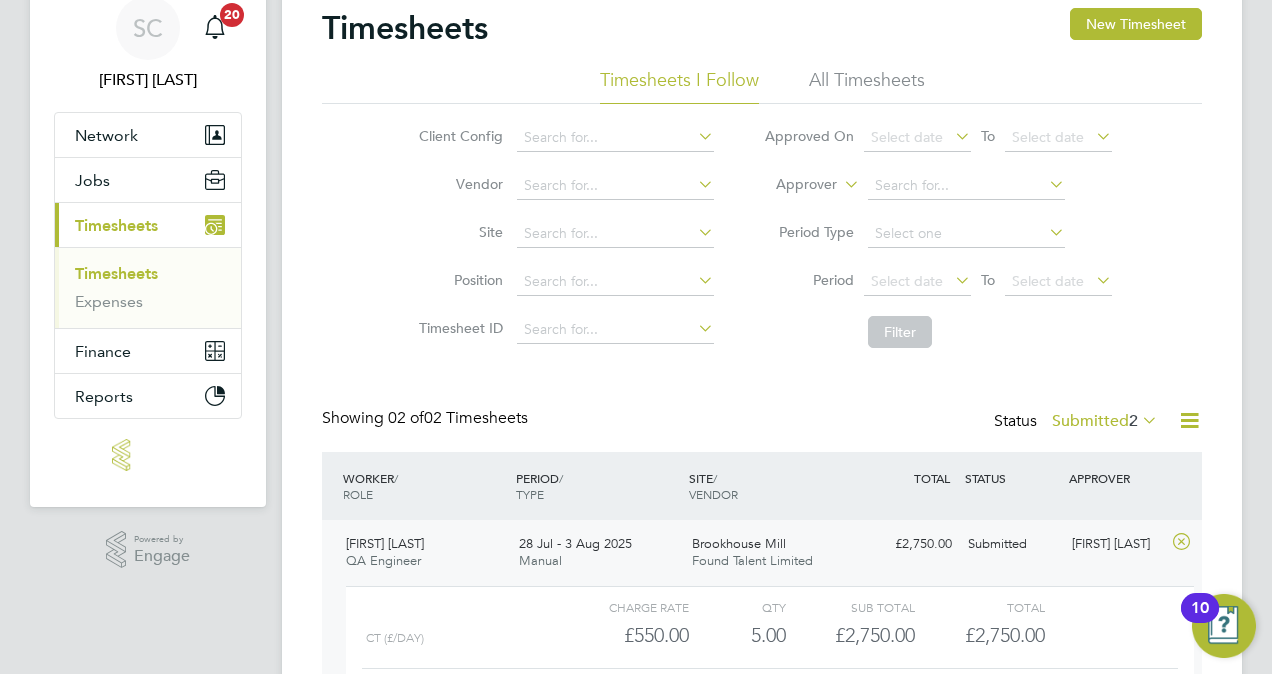 click on "Timesheets" at bounding box center [116, 273] 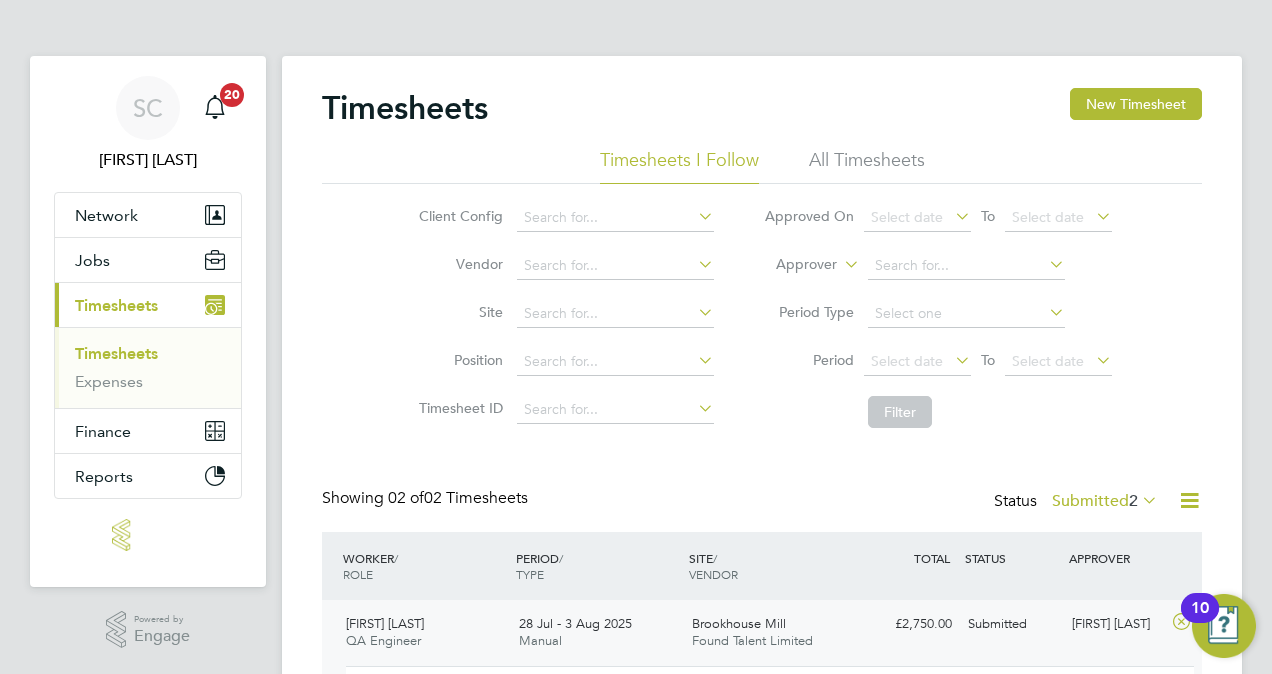 click on "Client Config   Vendor   Site   Position   Timesheet ID   Approved On
Select date
To
Select date
Approver     Period Type   Period
Select date
To
Select date
Filter" 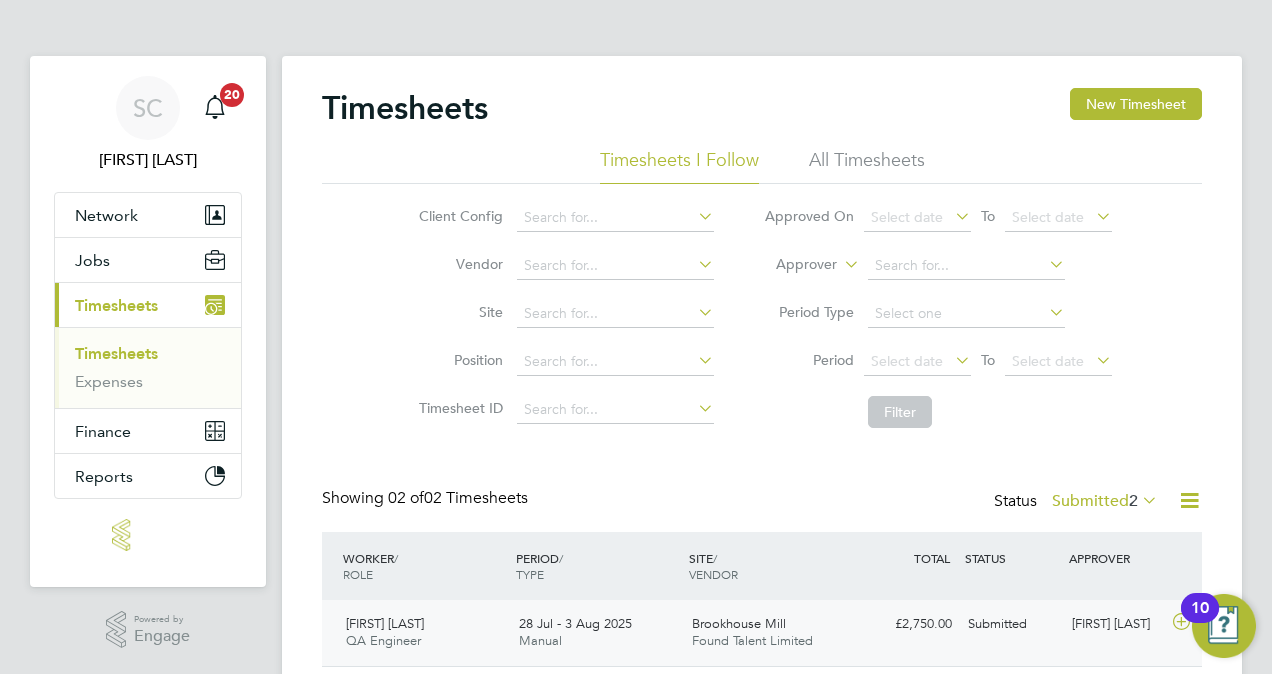 click on "Found Talent Limited" 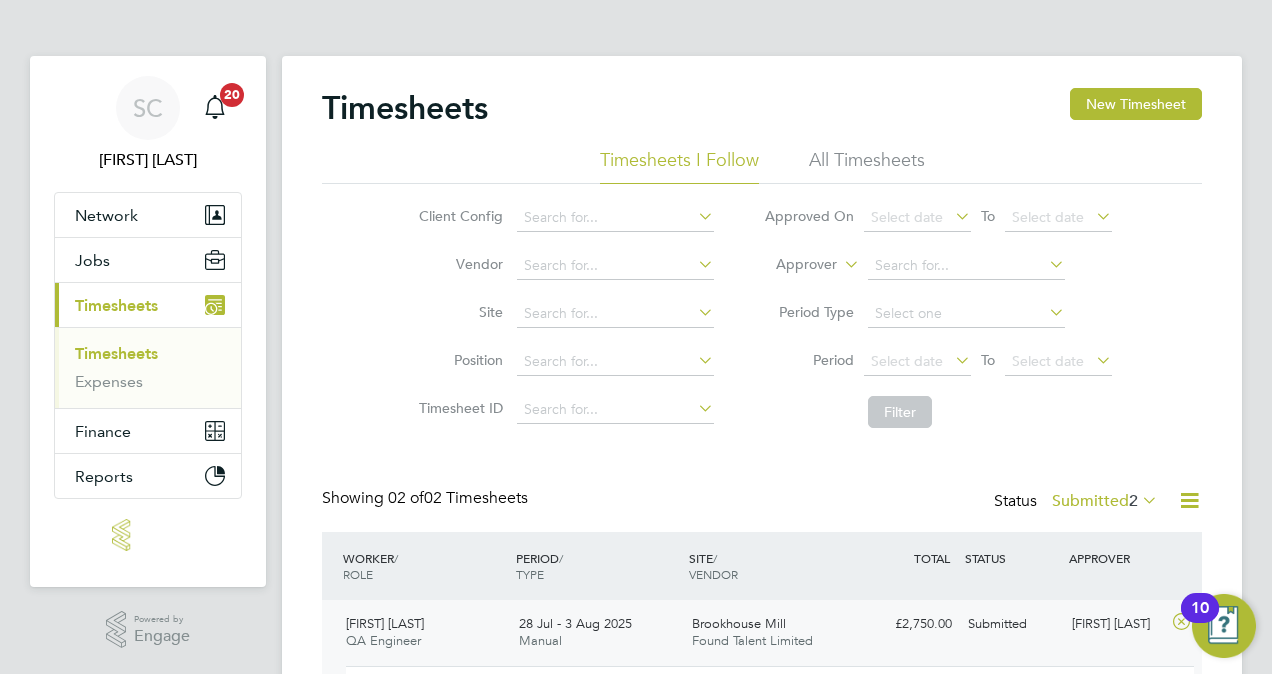 scroll, scrollTop: 10, scrollLeft: 10, axis: both 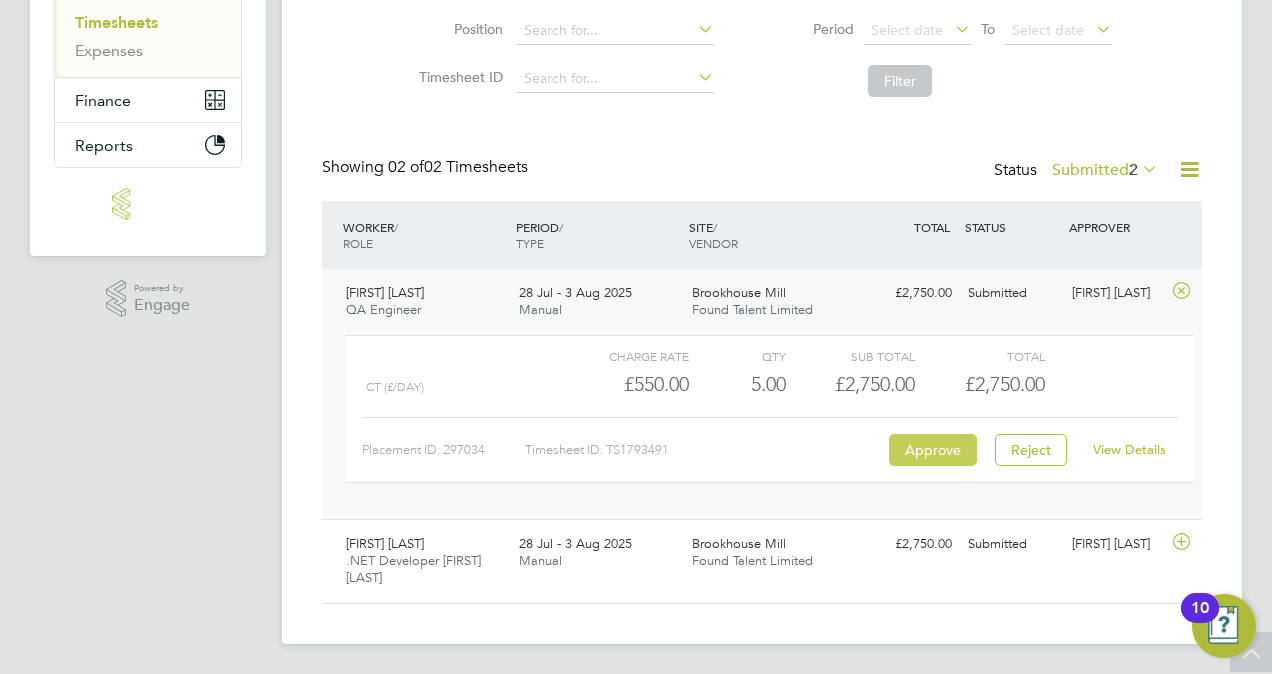 click on "Approve" 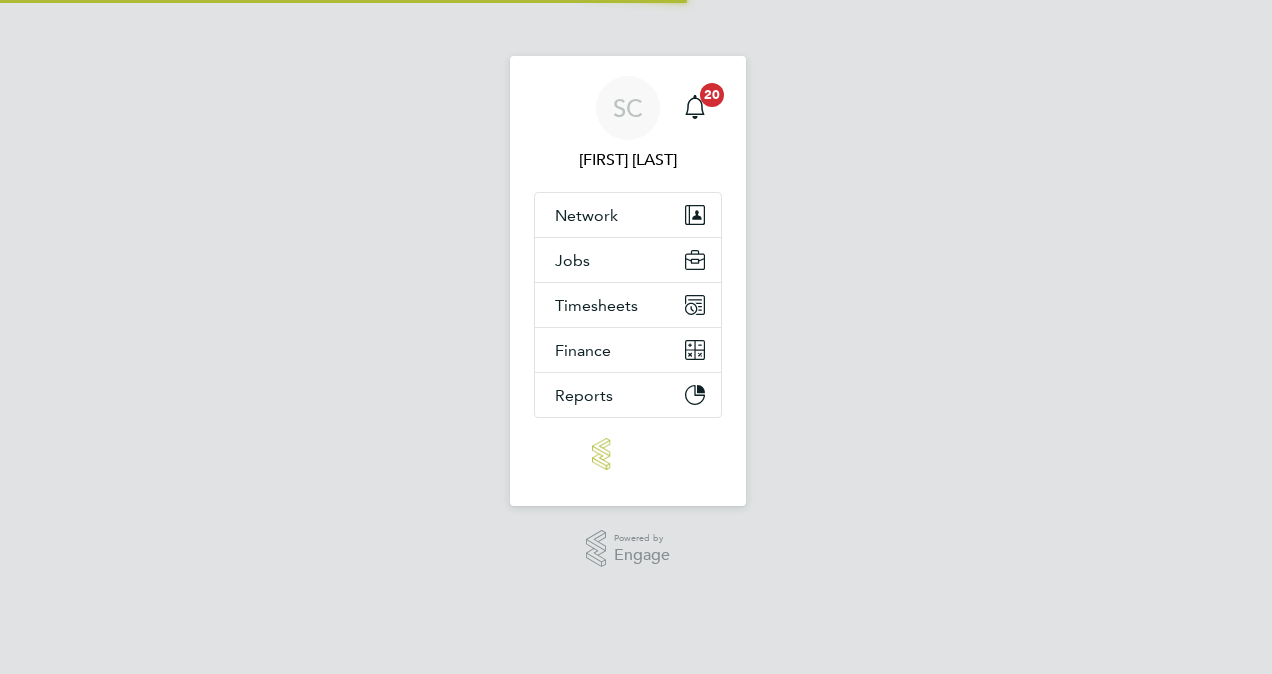 scroll, scrollTop: 0, scrollLeft: 0, axis: both 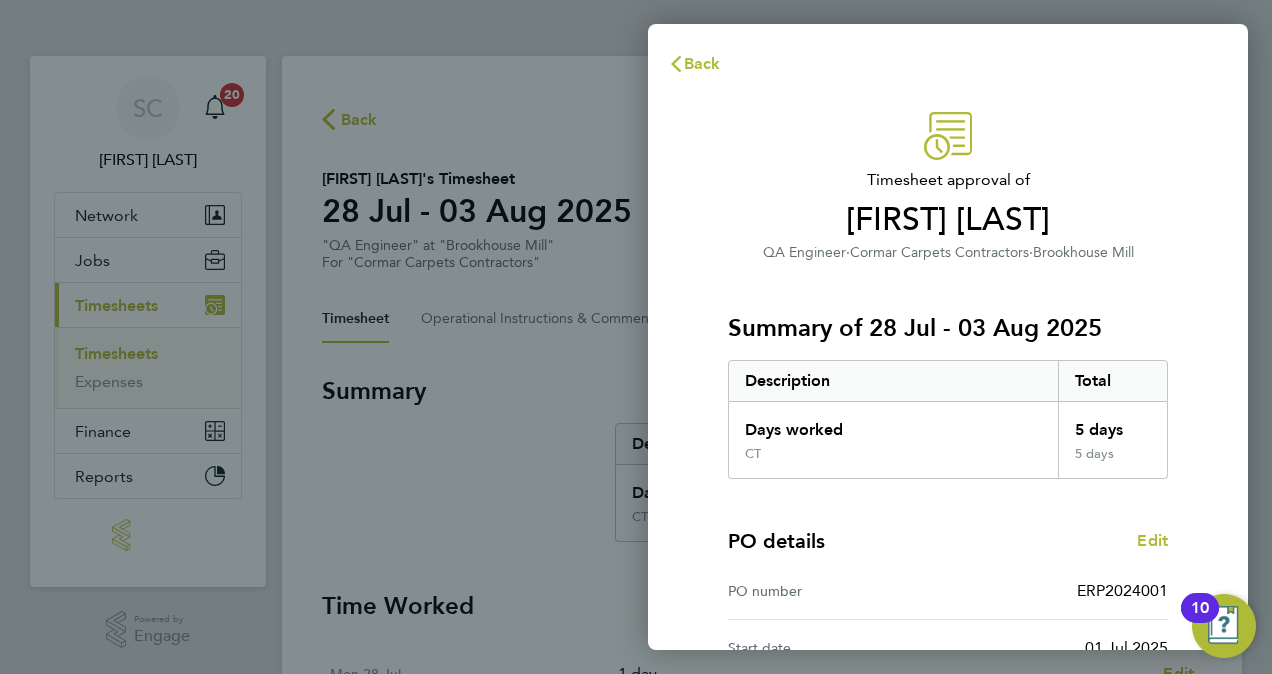 click on "Timesheet approval of   Charan Thotakura   QA Engineer   ·   Cormar Carpets Contractors   ·   Brookhouse Mill   Summary of 28 Jul - 03 Aug 2025   Description   Total   Days worked   5 days   CT   5 days  PO details  Edit   PO number   ERP2024001   Start date   01 Jul 2025   Finish date   16 Dec 2025   Please review all details before approving this timesheet.   Timesheets for this client cannot be approved without a PO.   Confirm Timesheet Approval" 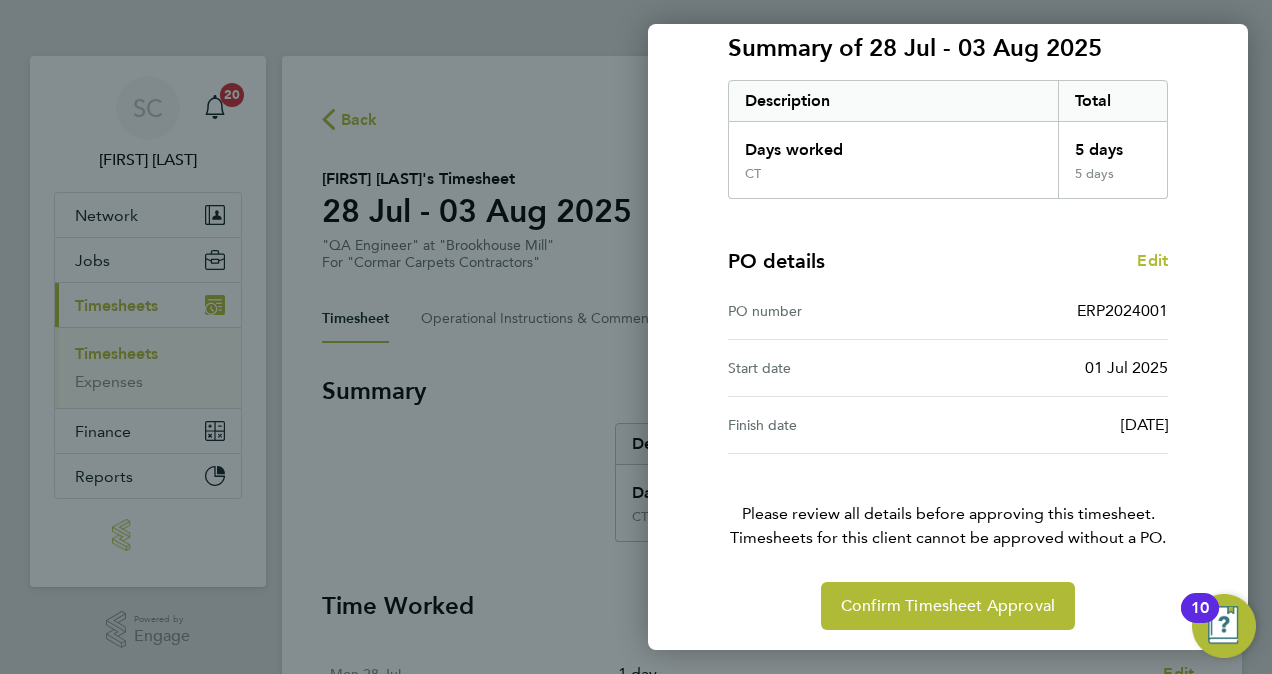 scroll, scrollTop: 282, scrollLeft: 0, axis: vertical 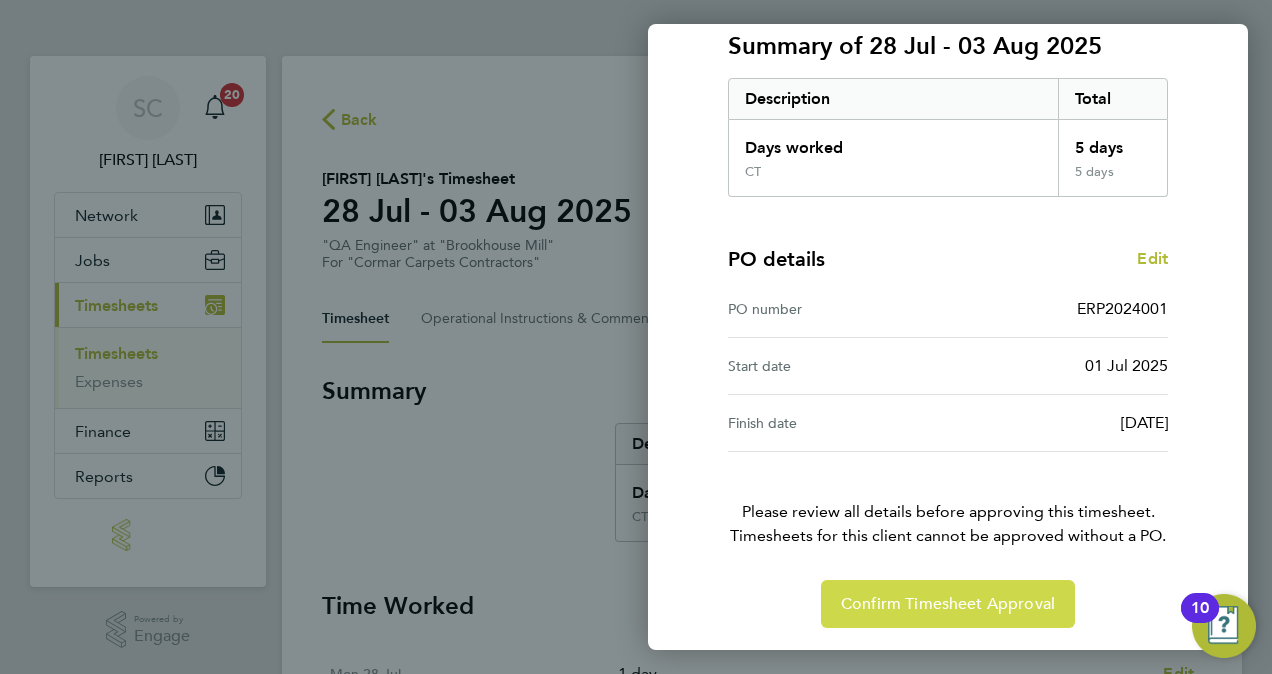 click on "Confirm Timesheet Approval" 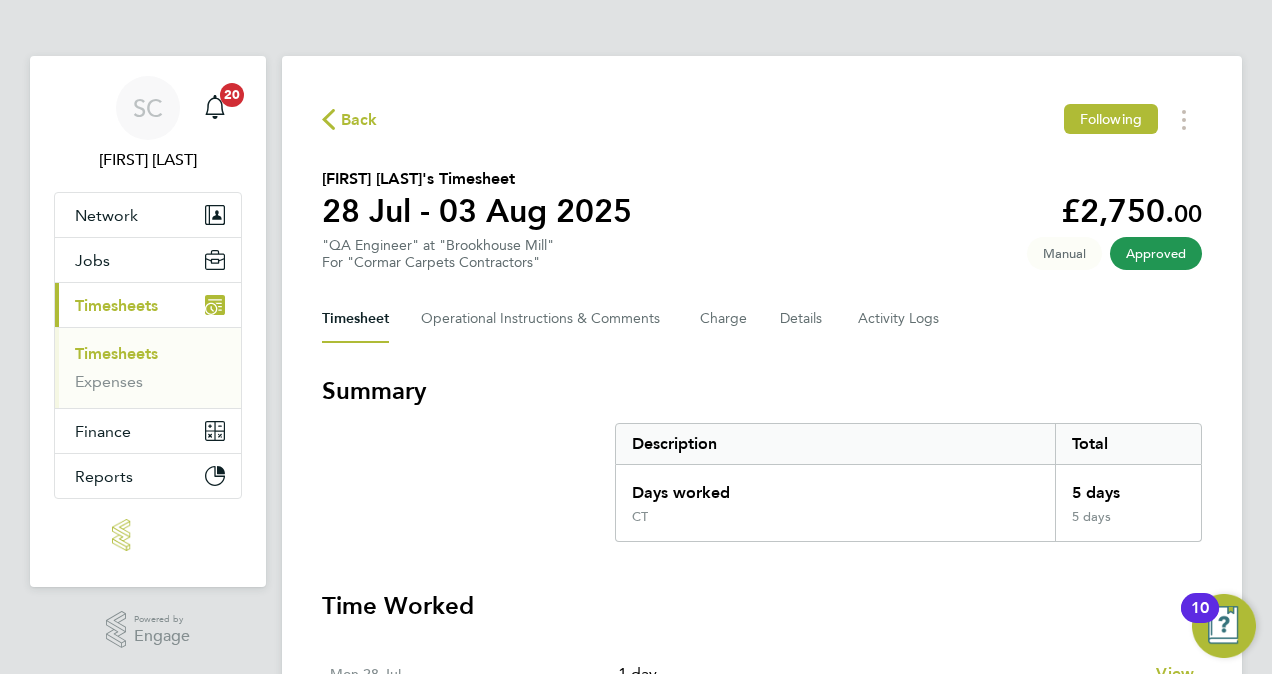 click on "Timesheets" at bounding box center (116, 353) 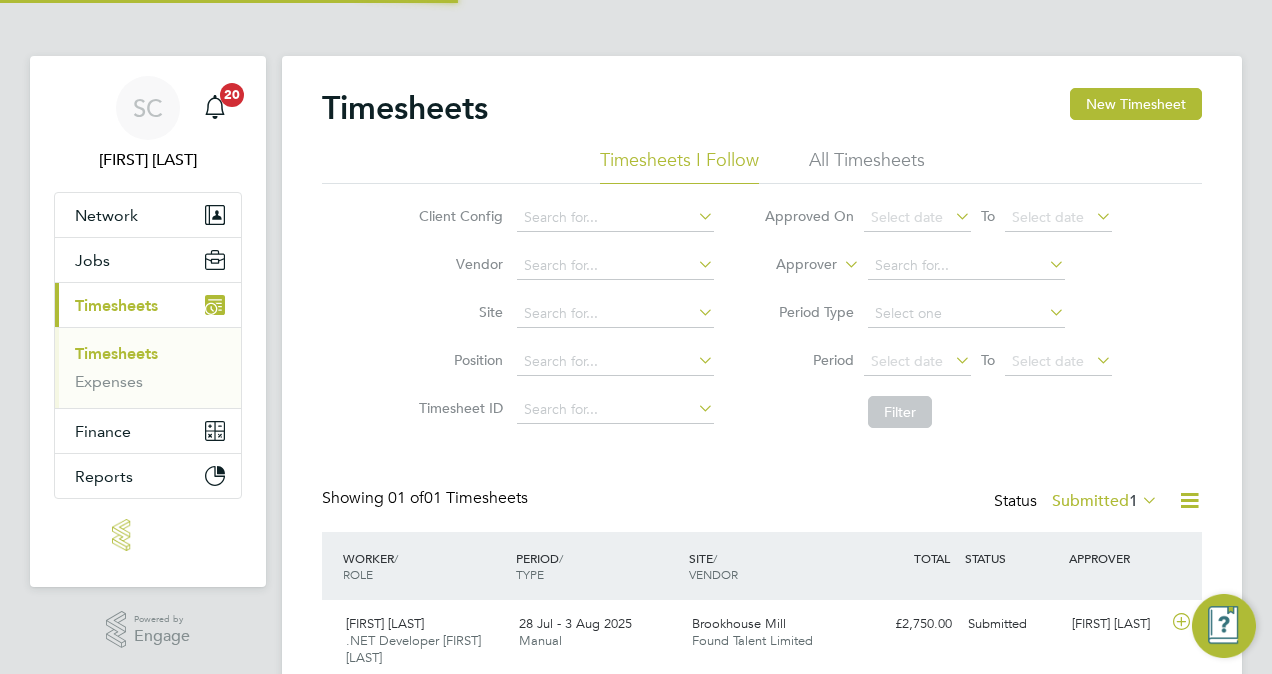 scroll, scrollTop: 10, scrollLeft: 10, axis: both 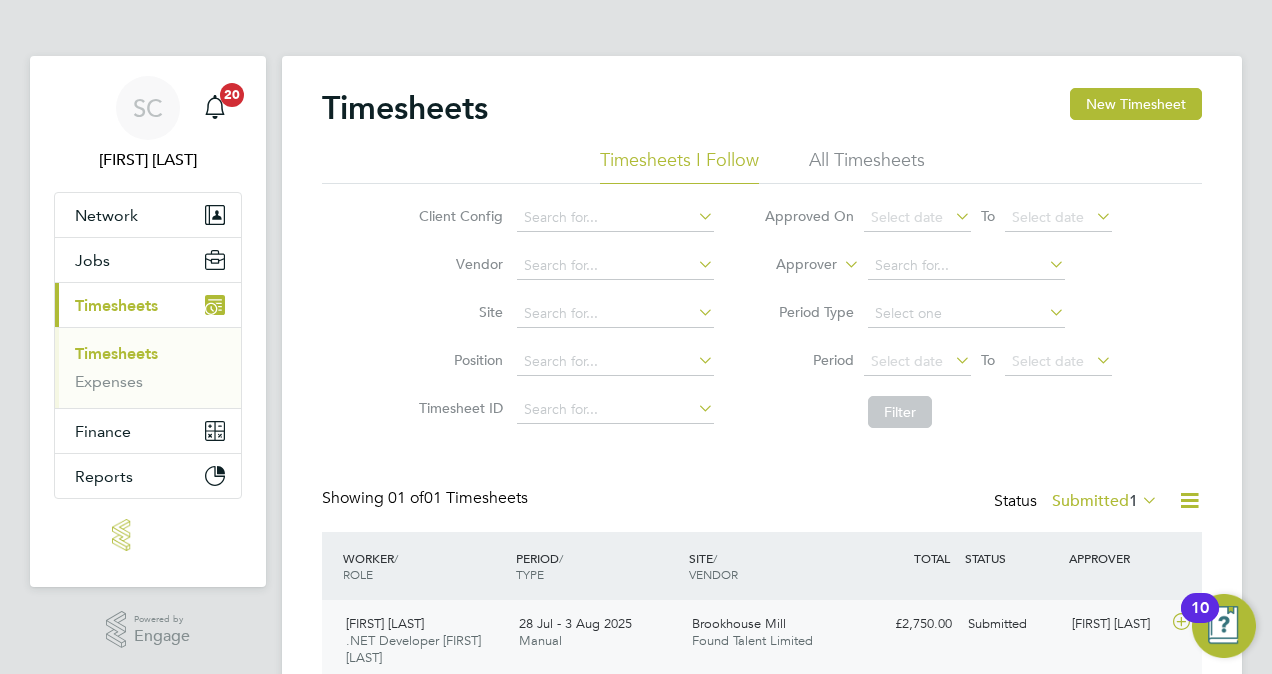 click on "28 Jul - 3 Aug 2025 Manual" 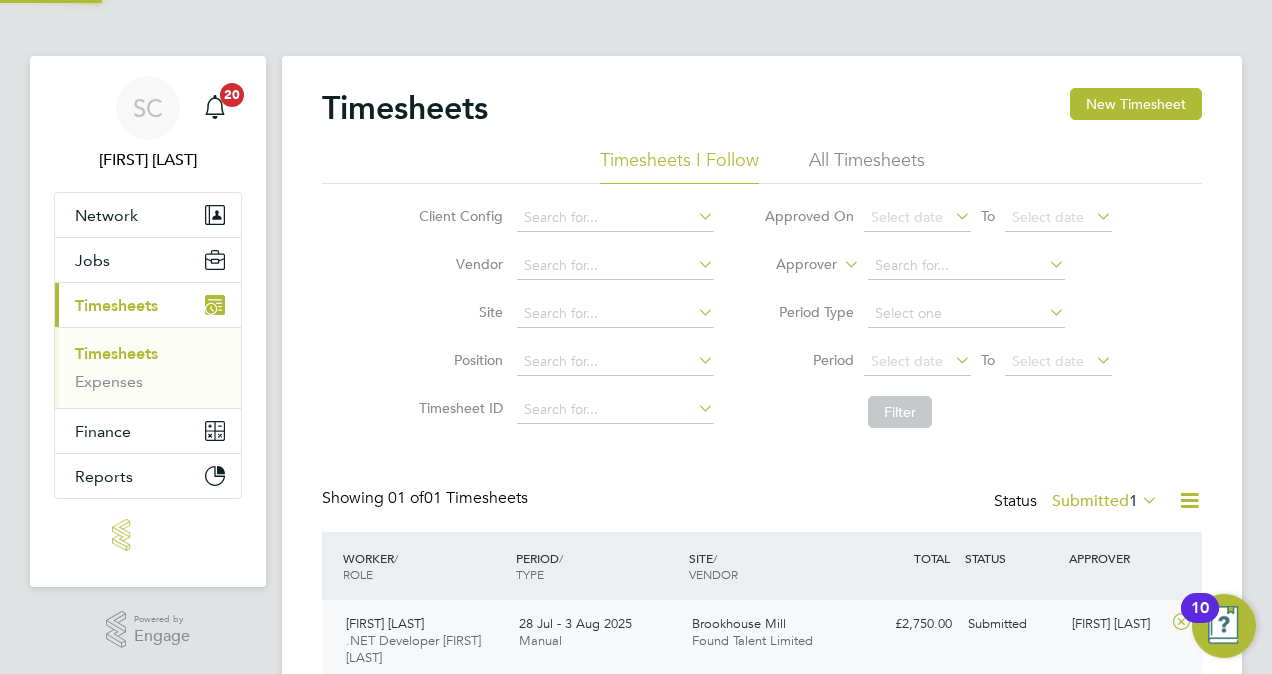 scroll, scrollTop: 10, scrollLeft: 10, axis: both 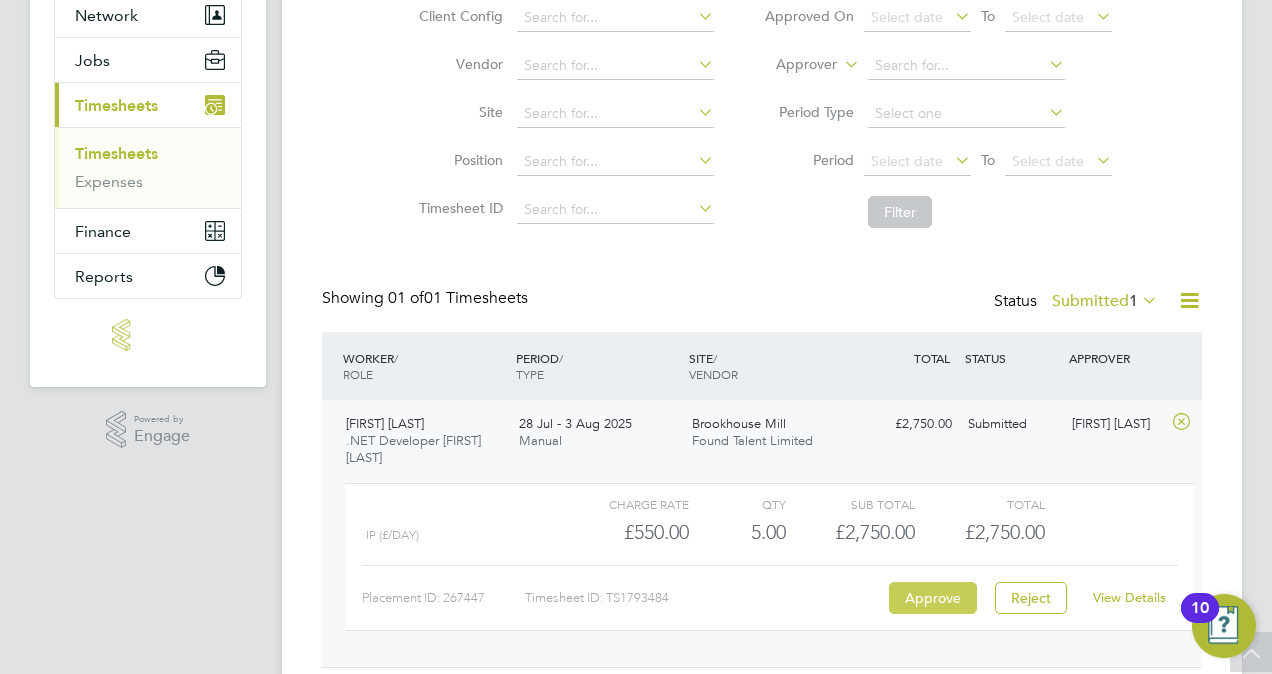 click on "Approve" 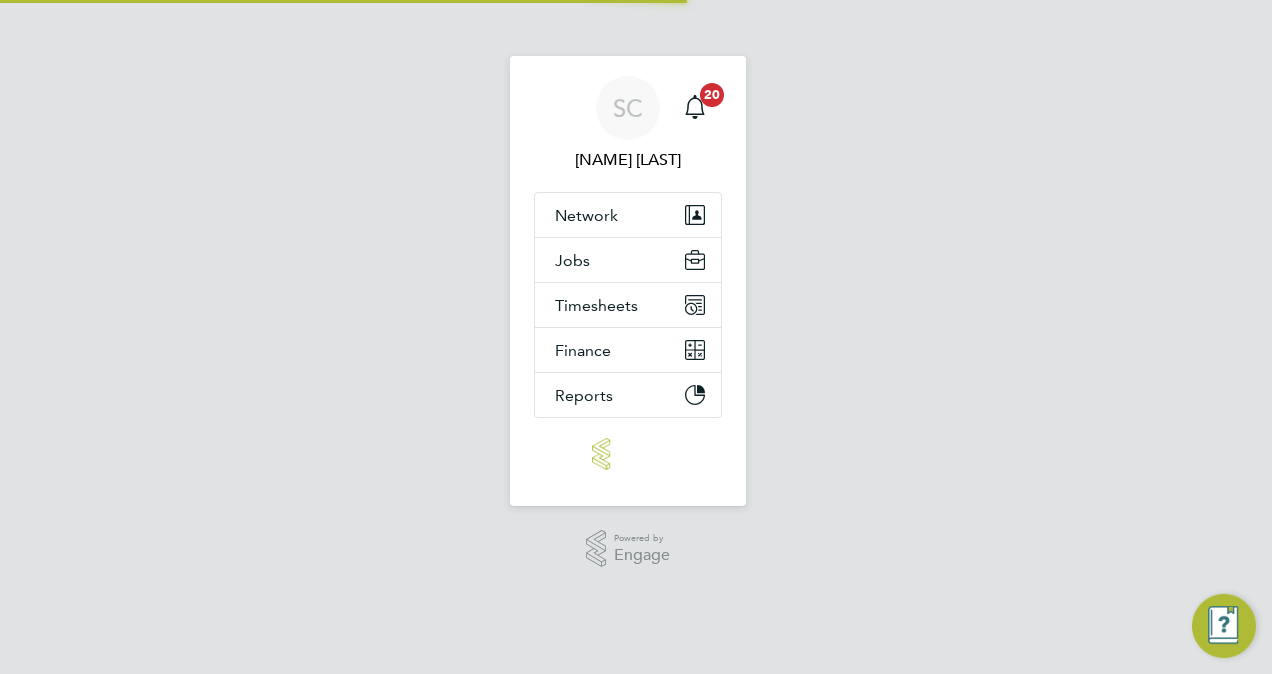 scroll, scrollTop: 0, scrollLeft: 0, axis: both 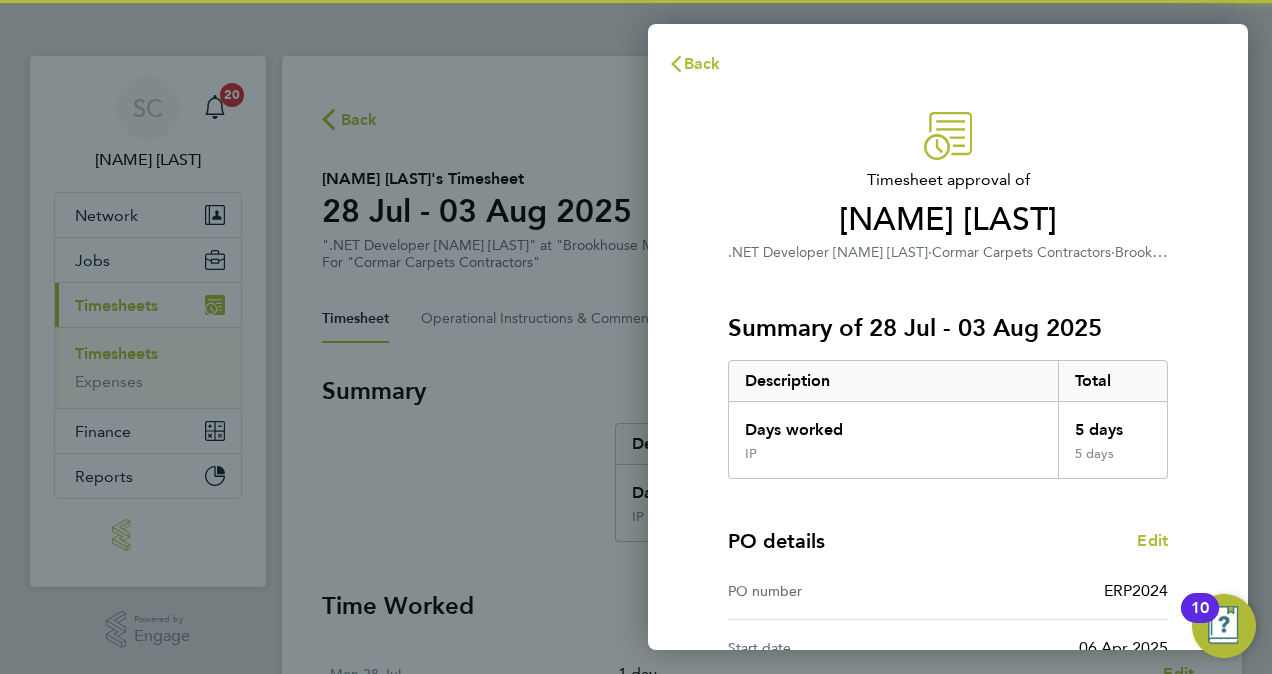 click on "PO number   ERP2024" at bounding box center [948, 591] 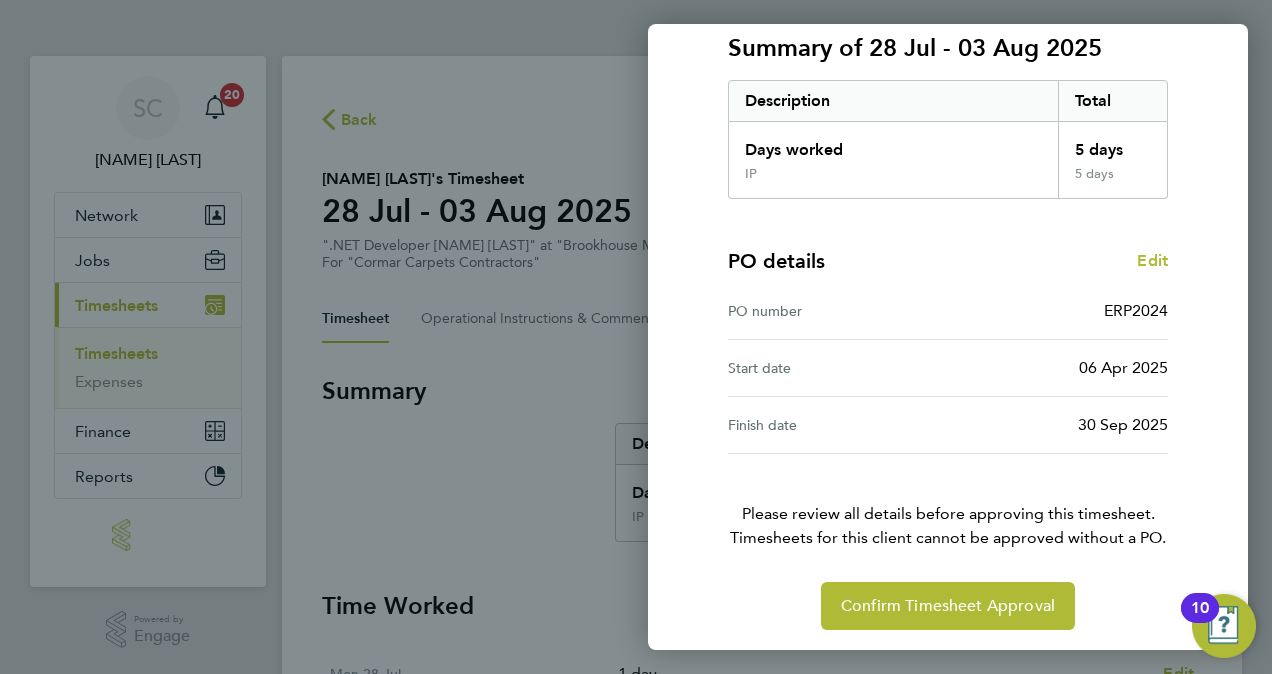 scroll, scrollTop: 282, scrollLeft: 0, axis: vertical 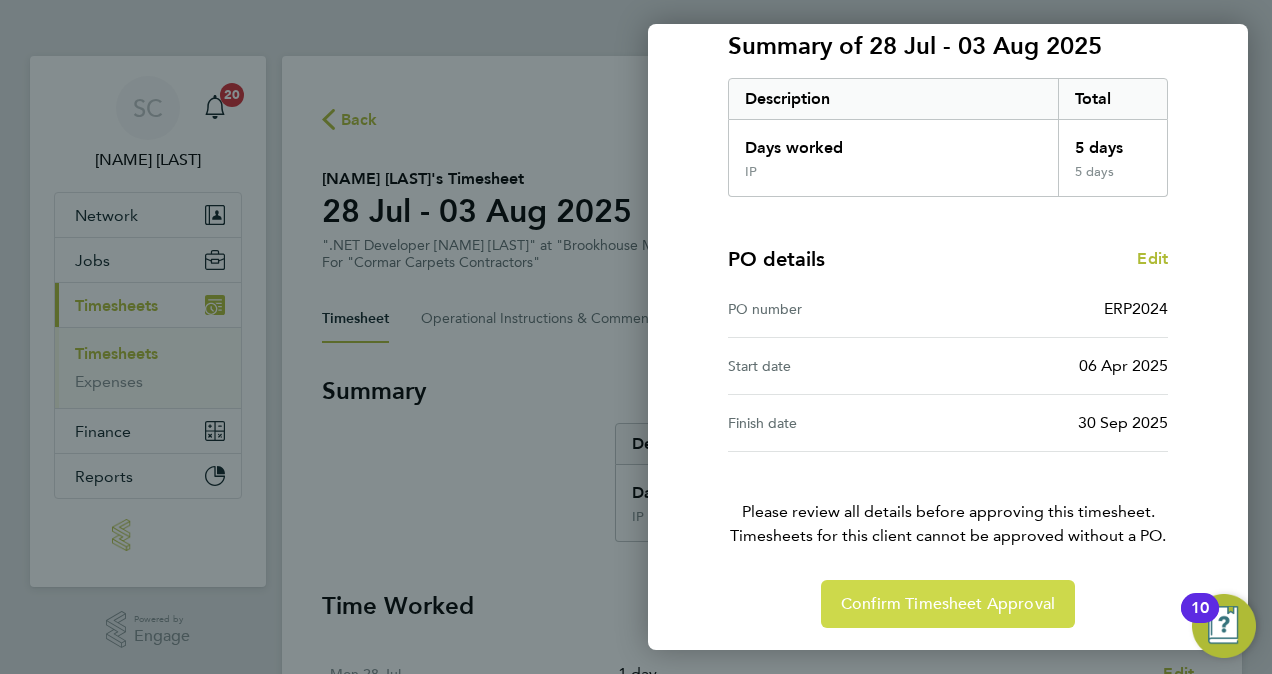 click on "Confirm Timesheet Approval" 